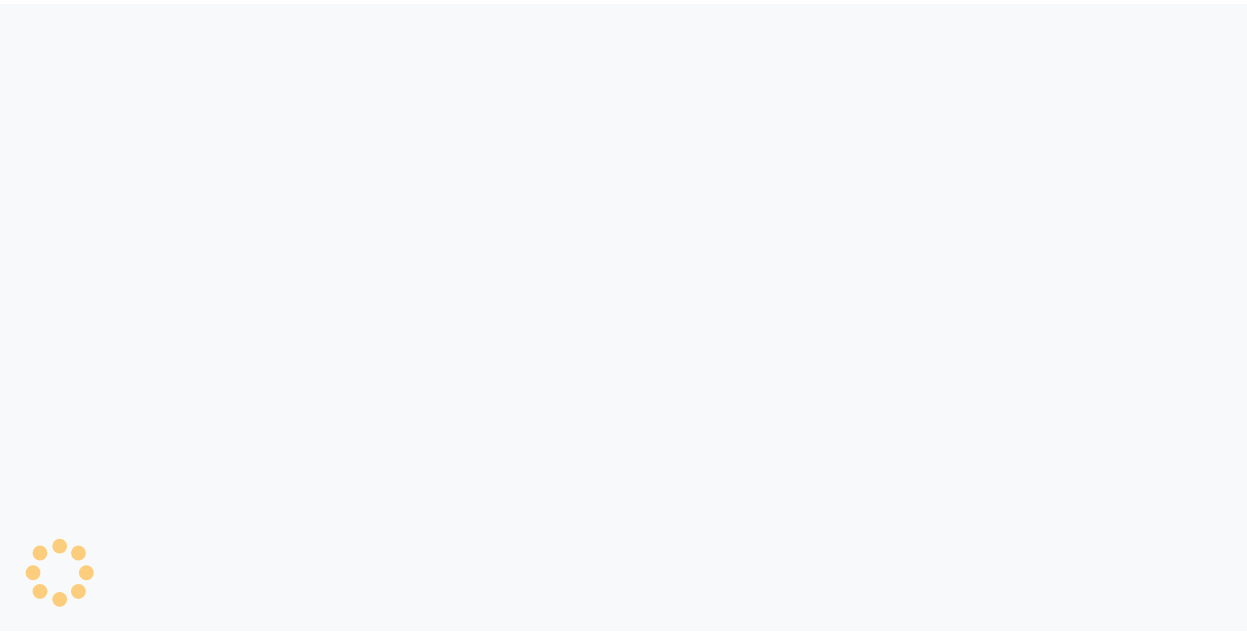scroll, scrollTop: 0, scrollLeft: 0, axis: both 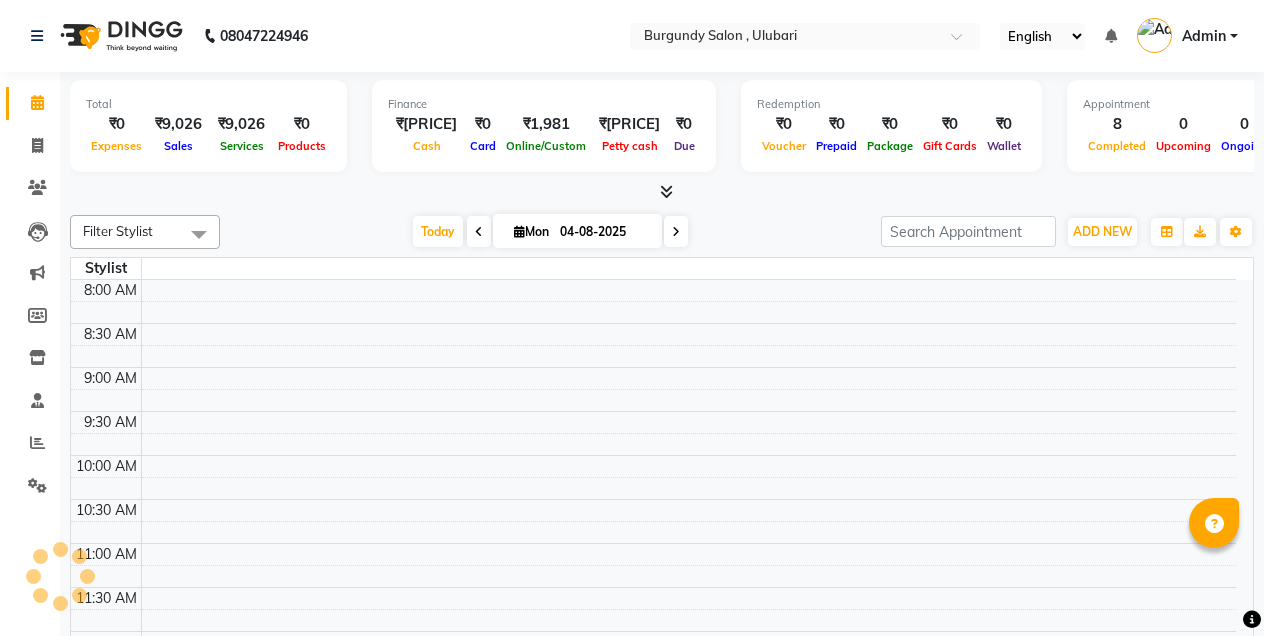 select on "en" 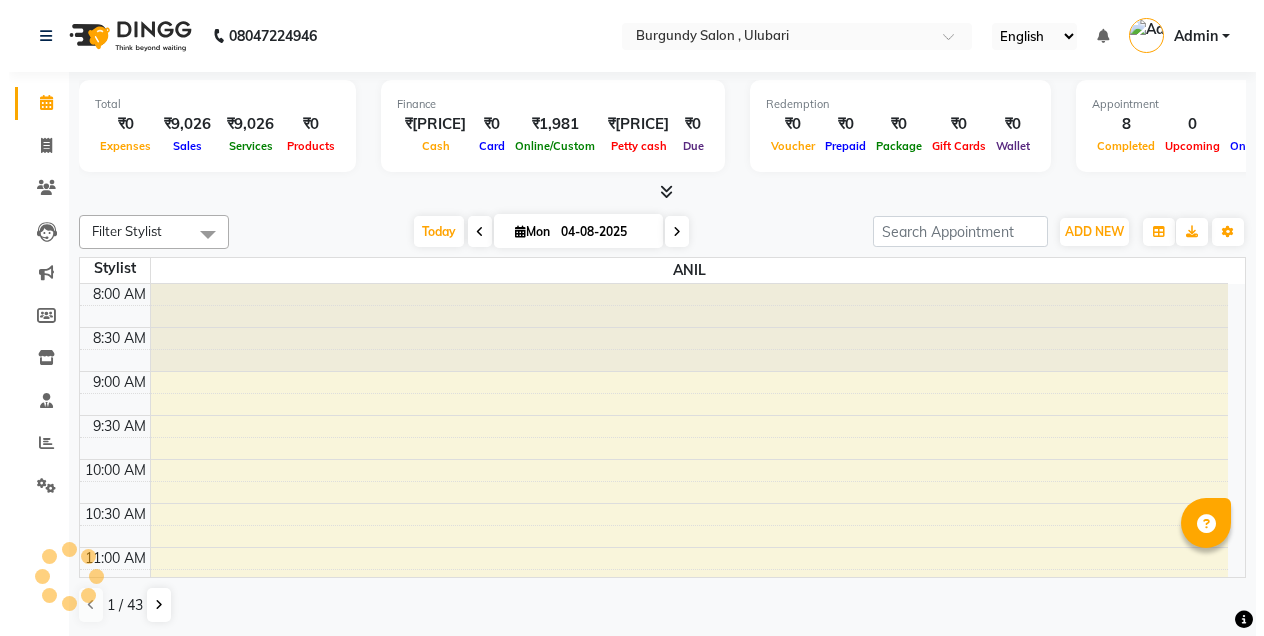 scroll, scrollTop: 0, scrollLeft: 0, axis: both 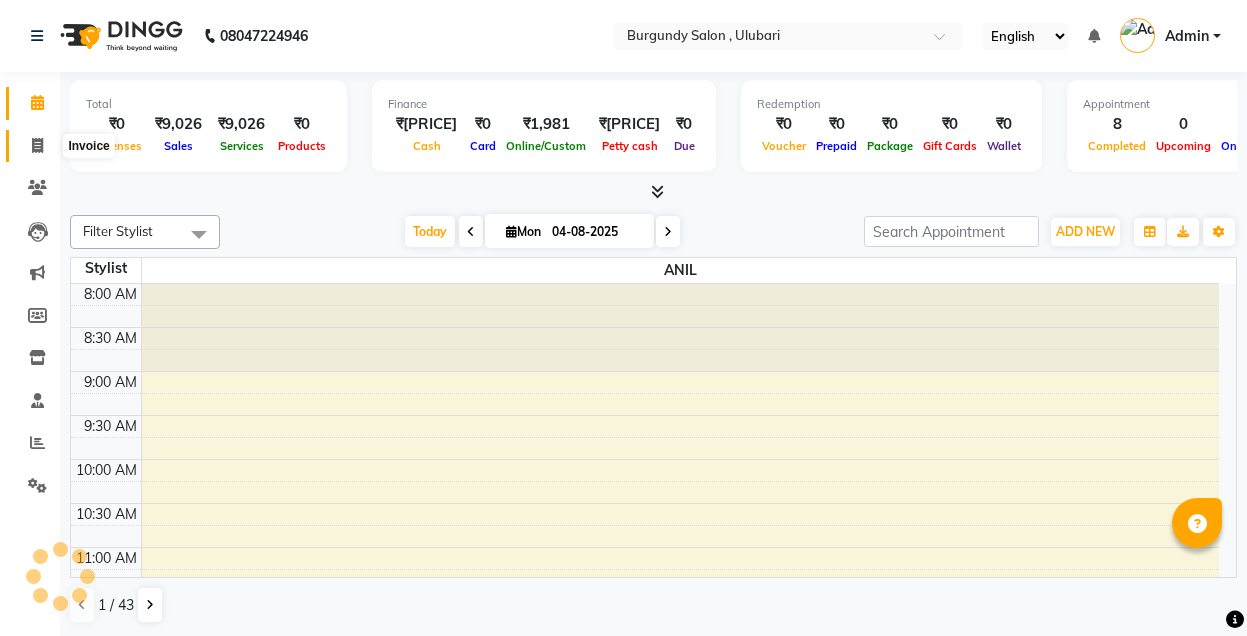 click 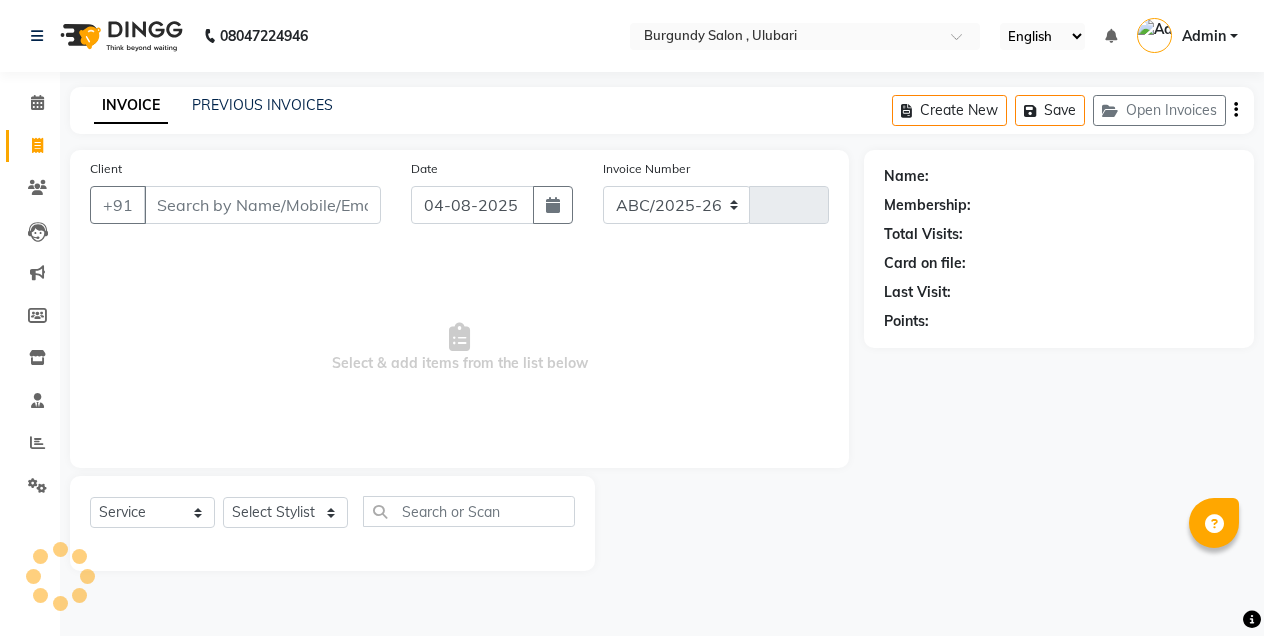 select on "5345" 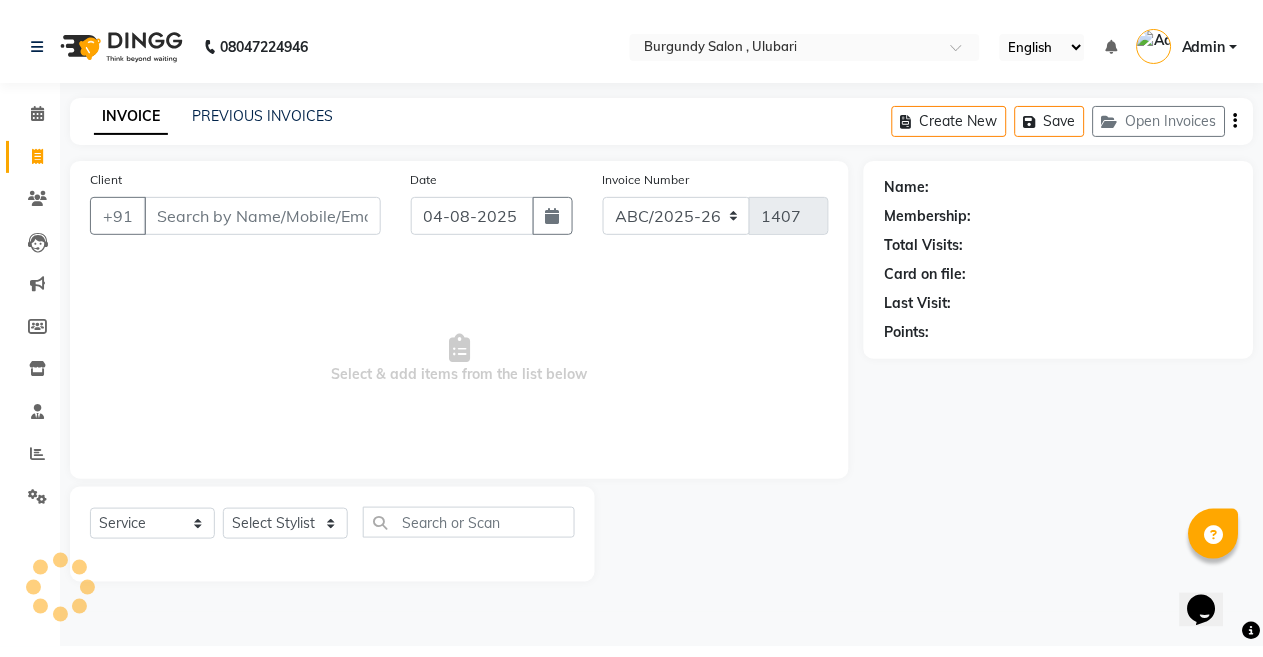 scroll, scrollTop: 0, scrollLeft: 0, axis: both 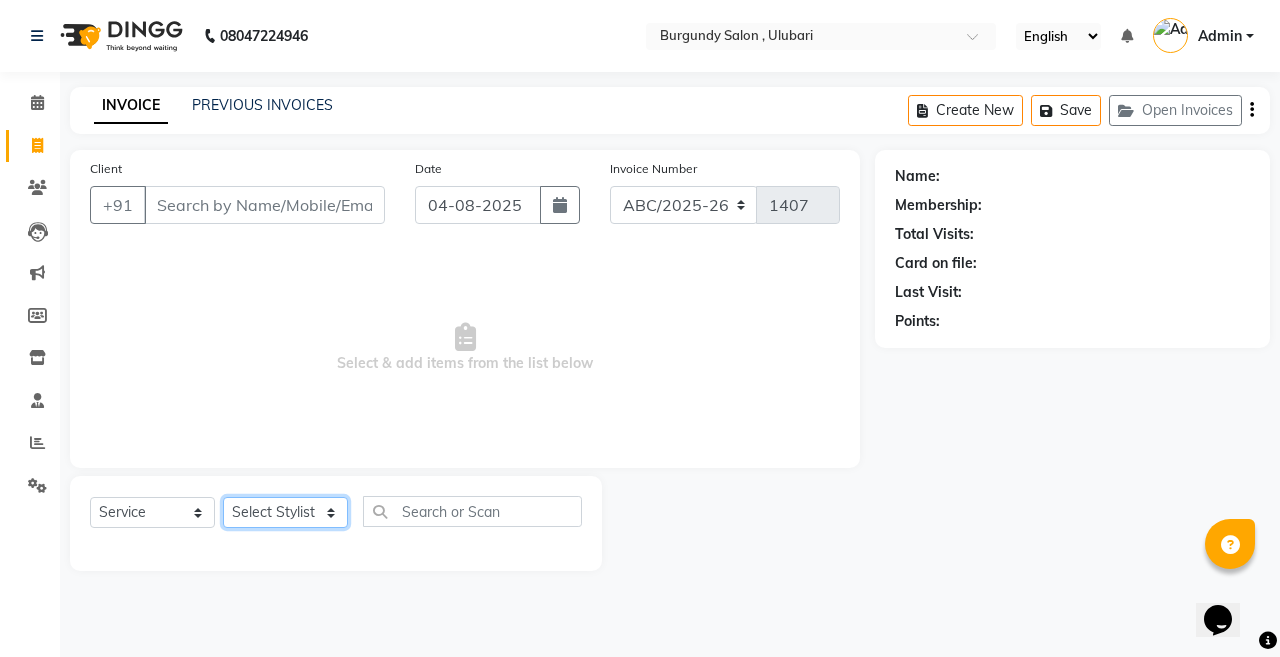 click on "Select Stylist ANIL  ANJANA BARSHA DEEPSHIKHA  DHON DAS DHON / NITUMONI EDWARD EDWARD/ LAXMI JOSHU JUNMONI KASHIF LAXI / ANJANA LAXMI LITTLE MAAM MINTUL MITALI NEETU RANA NITUMONI NITUMONI/POJA/ LAXMI NITUMONI / SAGARIKA NITUMONI/ SAGRIKA PRAKASH PUJAA Rubi RUBI / LAXMI SAGARIKA  SAGARIKA / RUBI SAHIL SAHIL / DHON SAHIL / EDWARD SAHIL/ JOSHU SAHIL/JOSHU/PRAKASH/ RUBI SAHIL/NITUMONI/ MITALI SAHIL/ RUBI SHABIR SHADHAB SIMA KALITA SONALI DEKA SOPEM staff 1 staff 1 TANU" 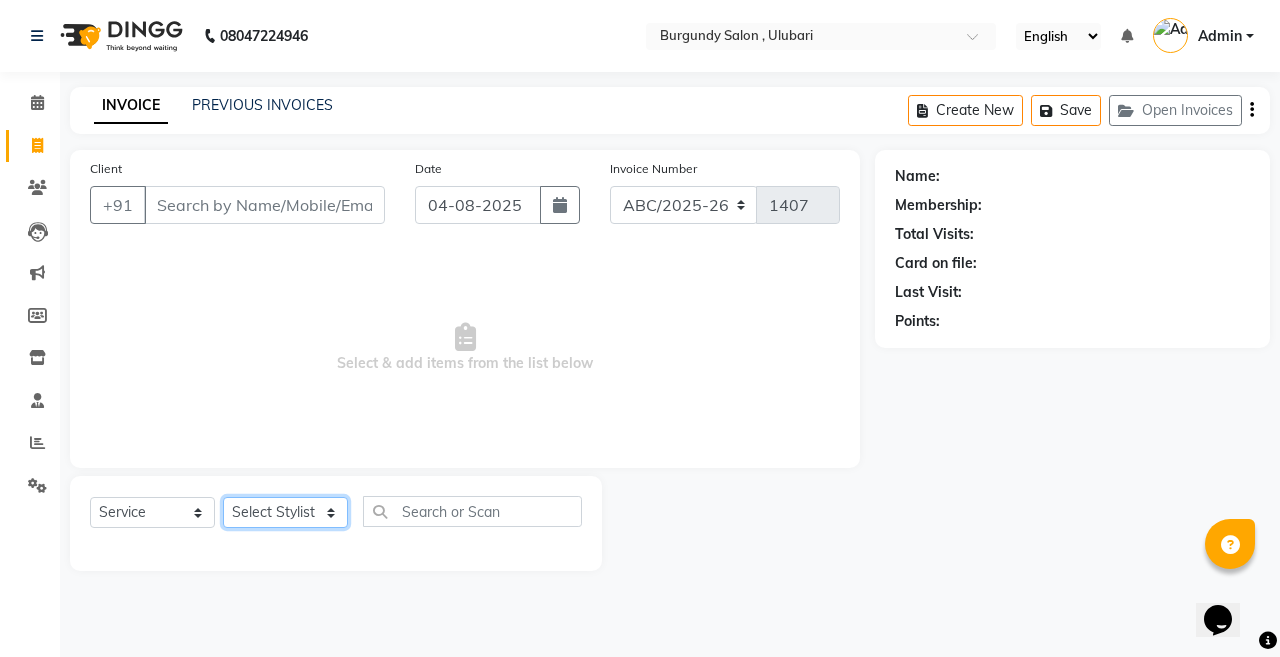select on "58941" 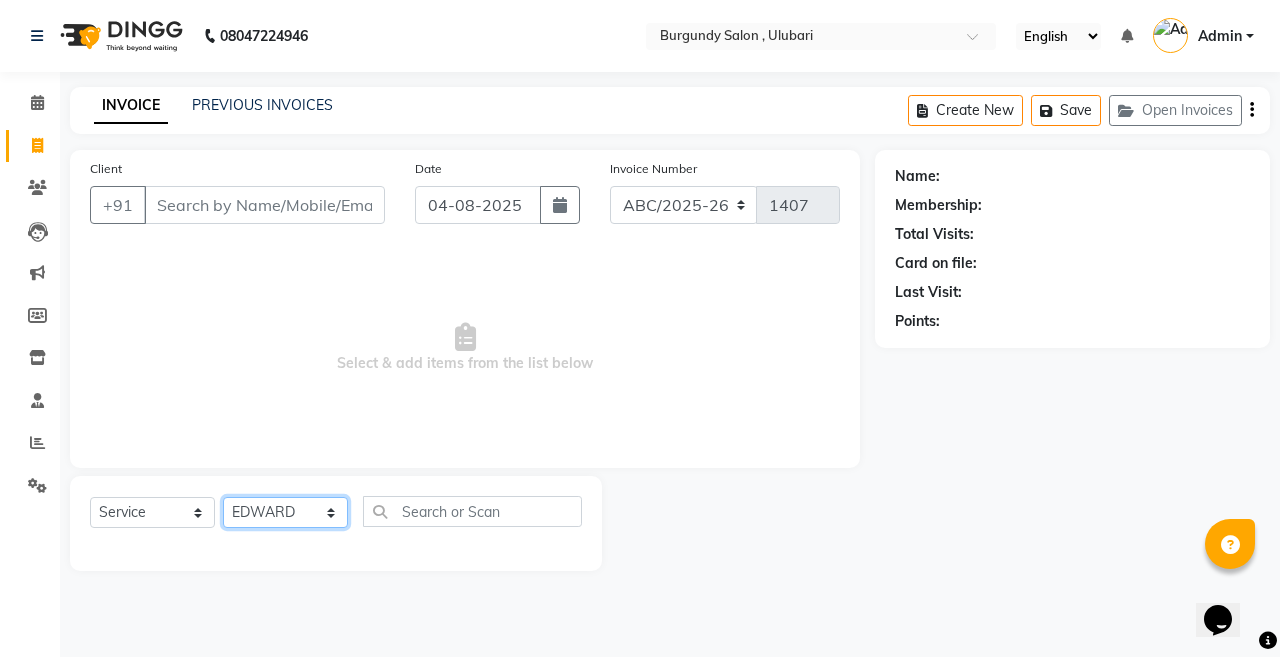 click on "Select Stylist ANIL  ANJANA BARSHA DEEPSHIKHA  DHON DAS DHON / NITUMONI EDWARD EDWARD/ LAXMI JOSHU JUNMONI KASHIF LAXI / ANJANA LAXMI LITTLE MAAM MINTUL MITALI NEETU RANA NITUMONI NITUMONI/POJA/ LAXMI NITUMONI / SAGARIKA NITUMONI/ SAGRIKA PRAKASH PUJAA Rubi RUBI / LAXMI SAGARIKA  SAGARIKA / RUBI SAHIL SAHIL / DHON SAHIL / EDWARD SAHIL/ JOSHU SAHIL/JOSHU/PRAKASH/ RUBI SAHIL/NITUMONI/ MITALI SAHIL/ RUBI SHABIR SHADHAB SIMA KALITA SONALI DEKA SOPEM staff 1 staff 1 TANU" 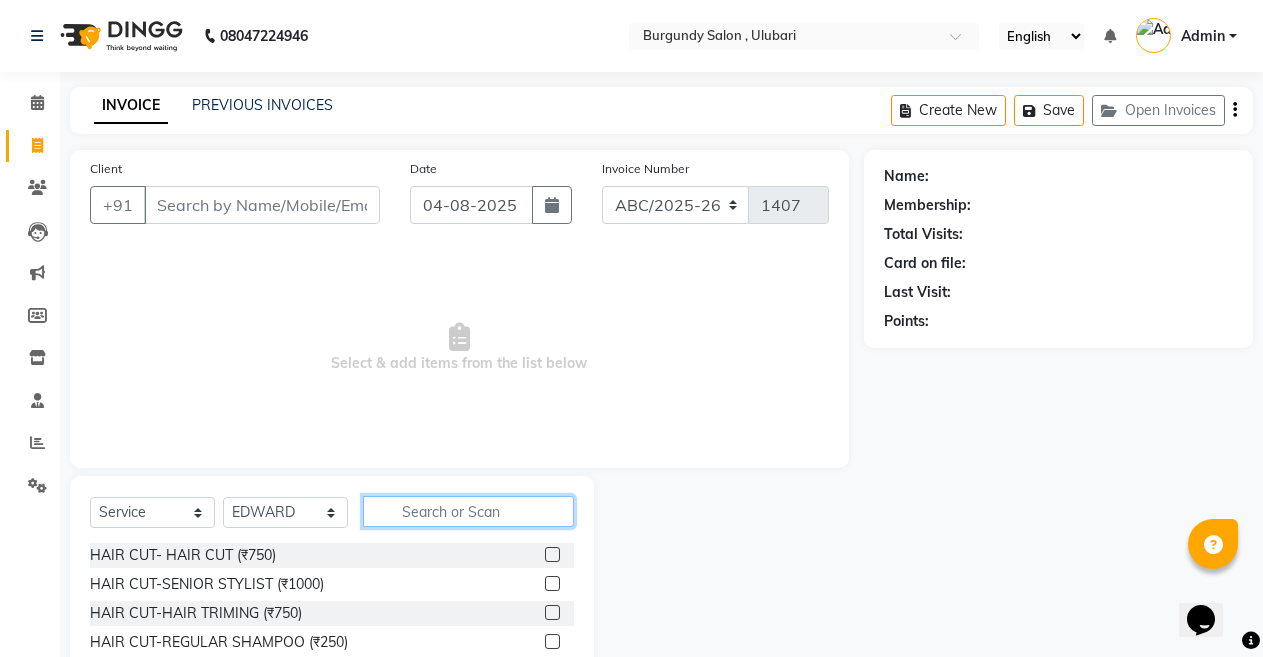 click 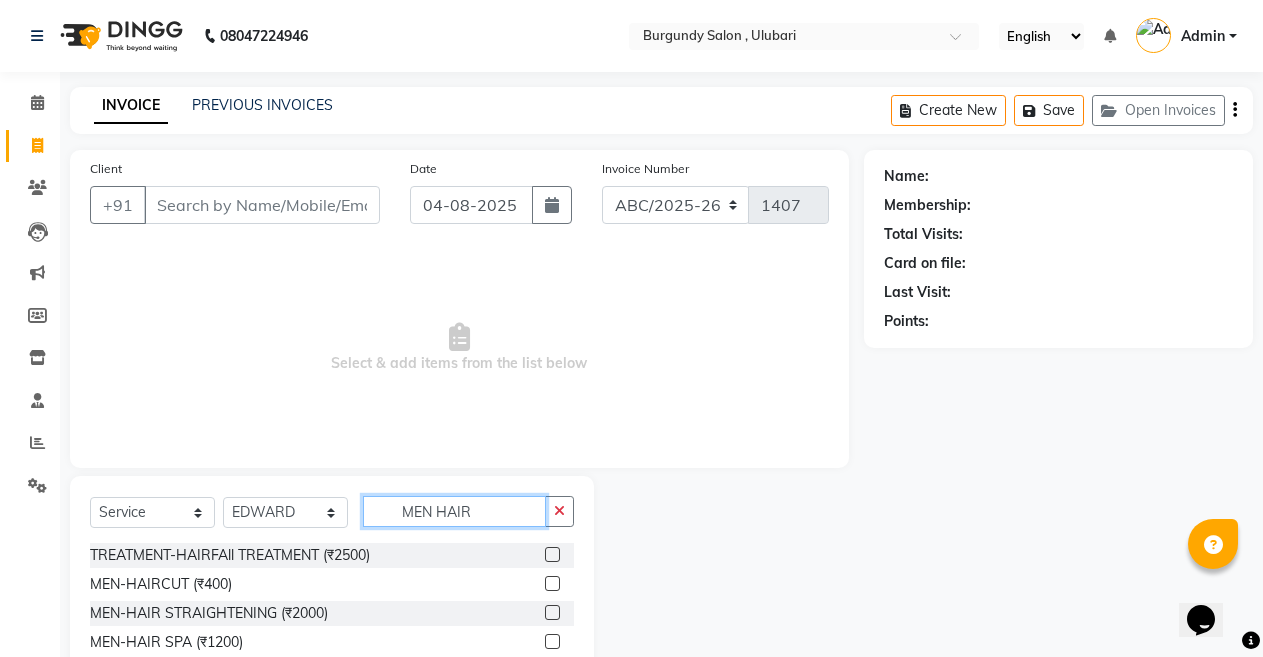 type on "MEN HAIR" 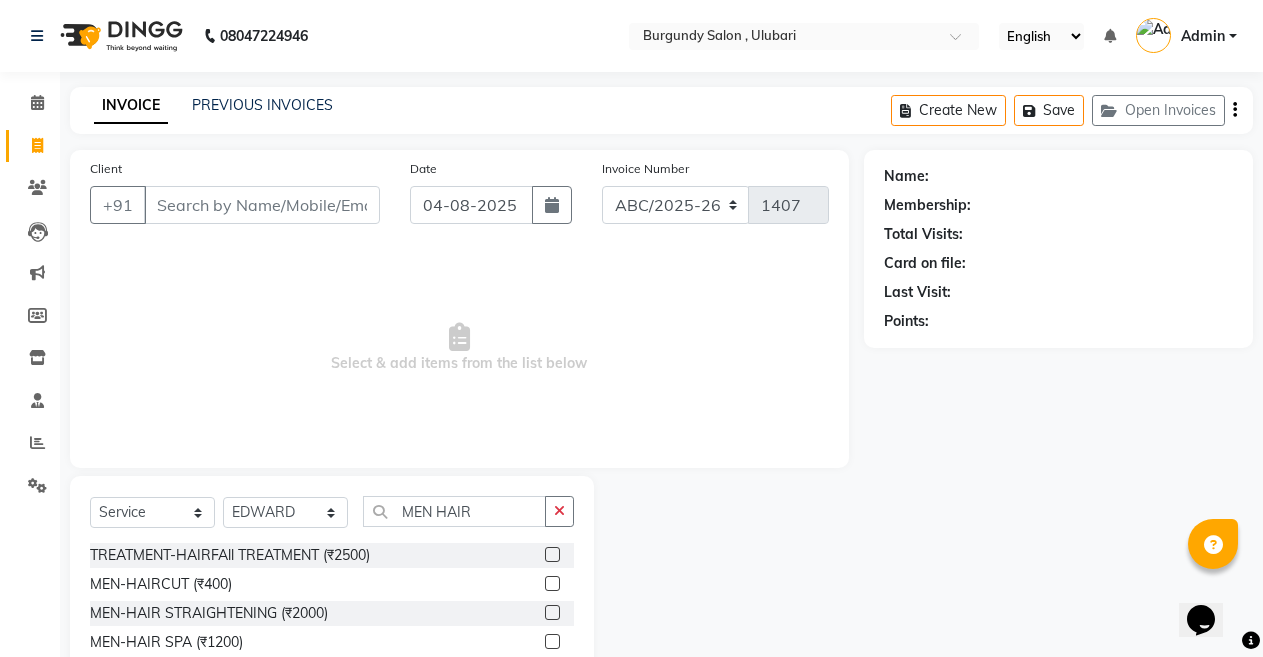 click 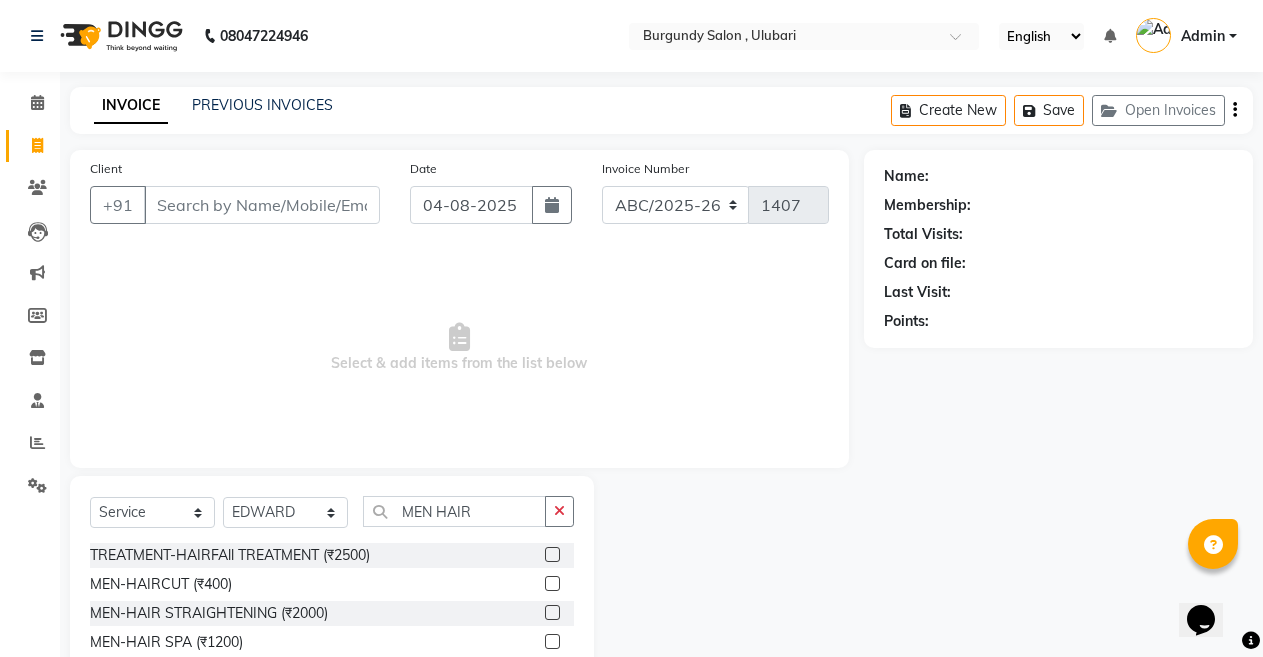 click 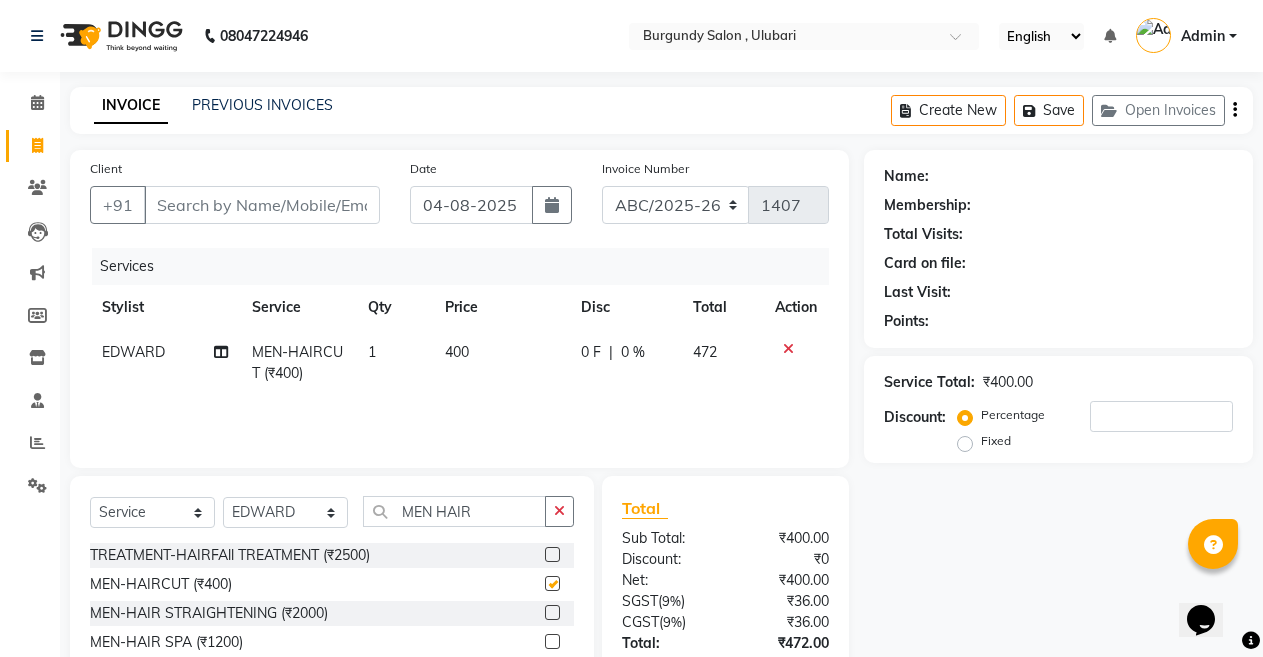 checkbox on "false" 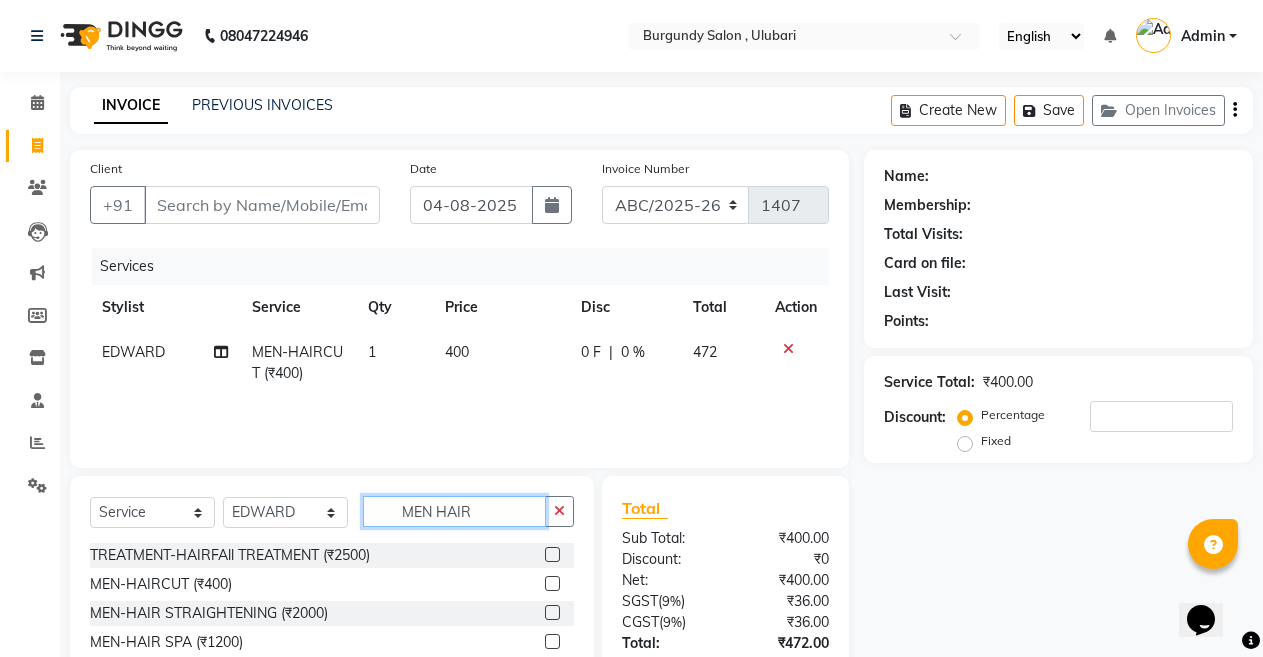 click on "MEN HAIR" 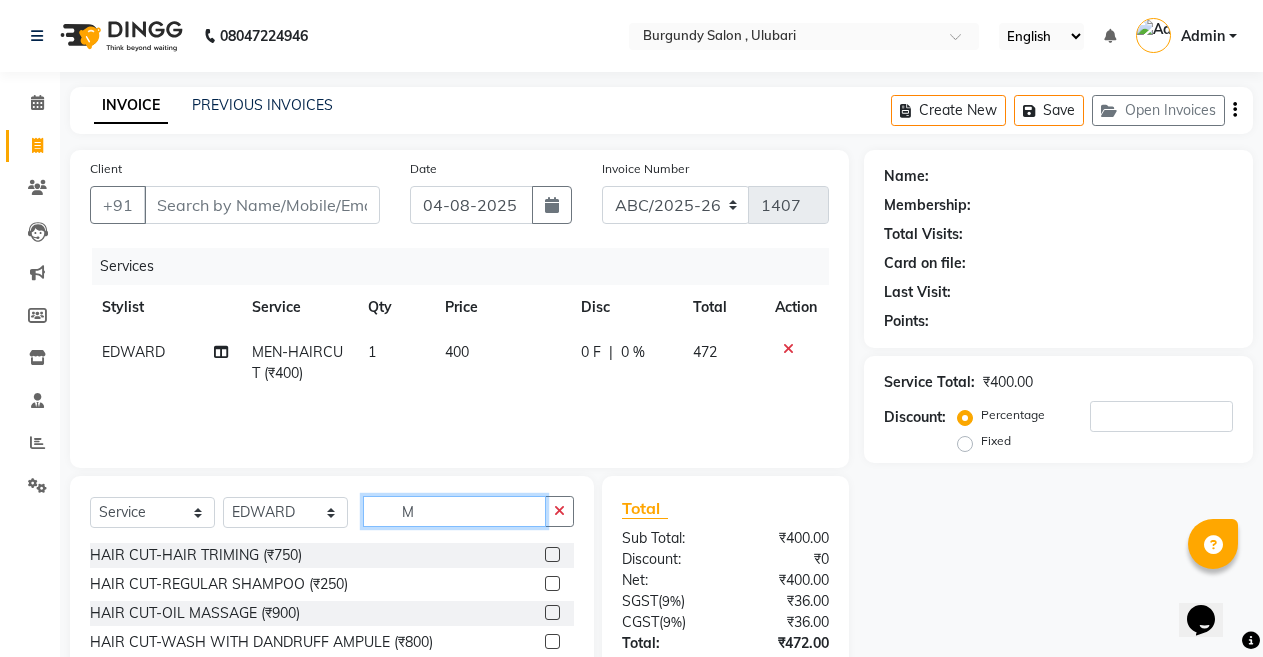 type on "M" 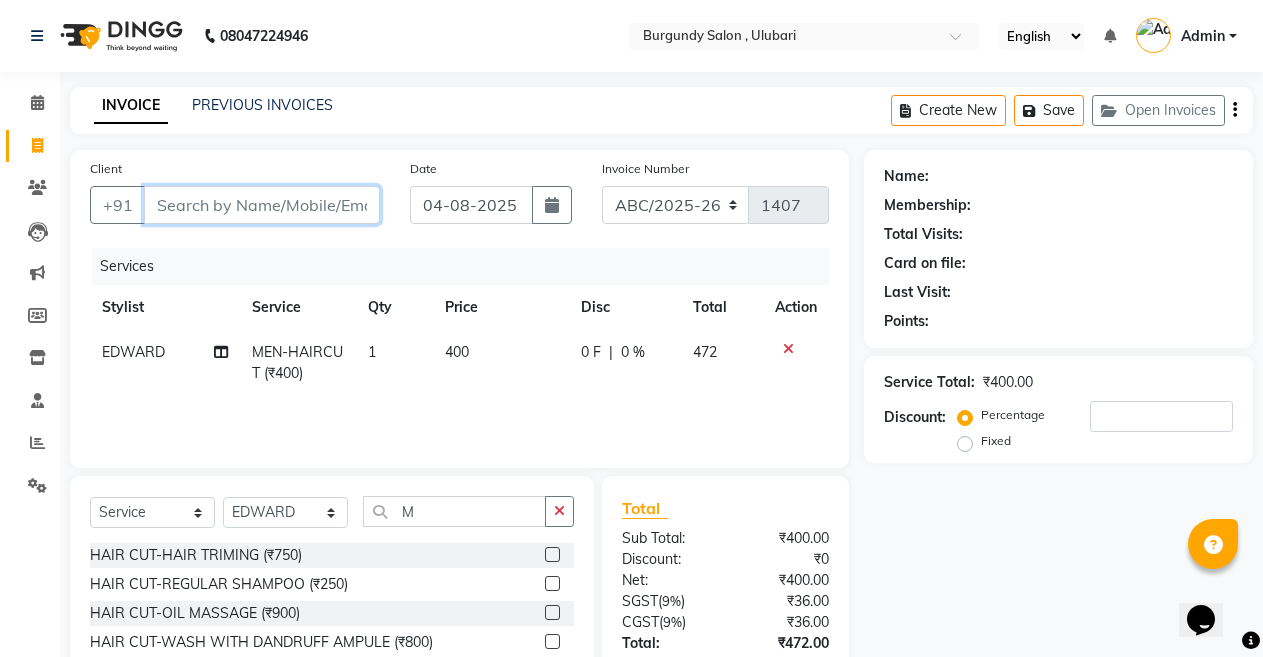 click on "Client" at bounding box center [262, 205] 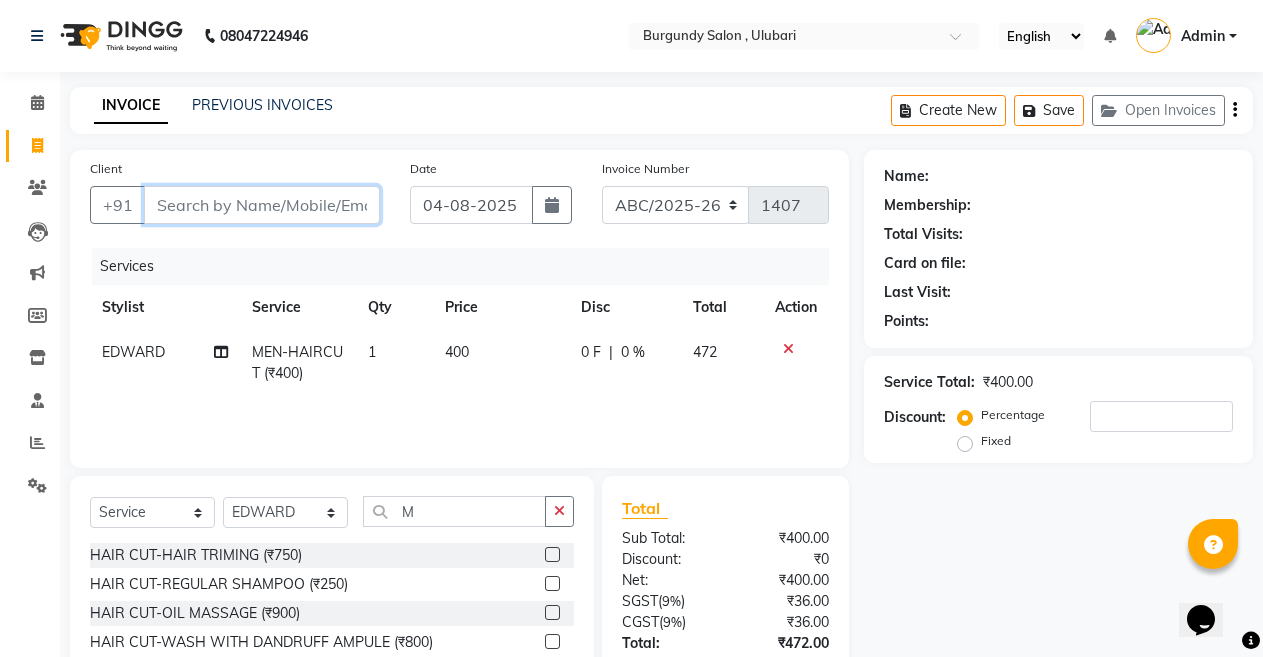 type on "8" 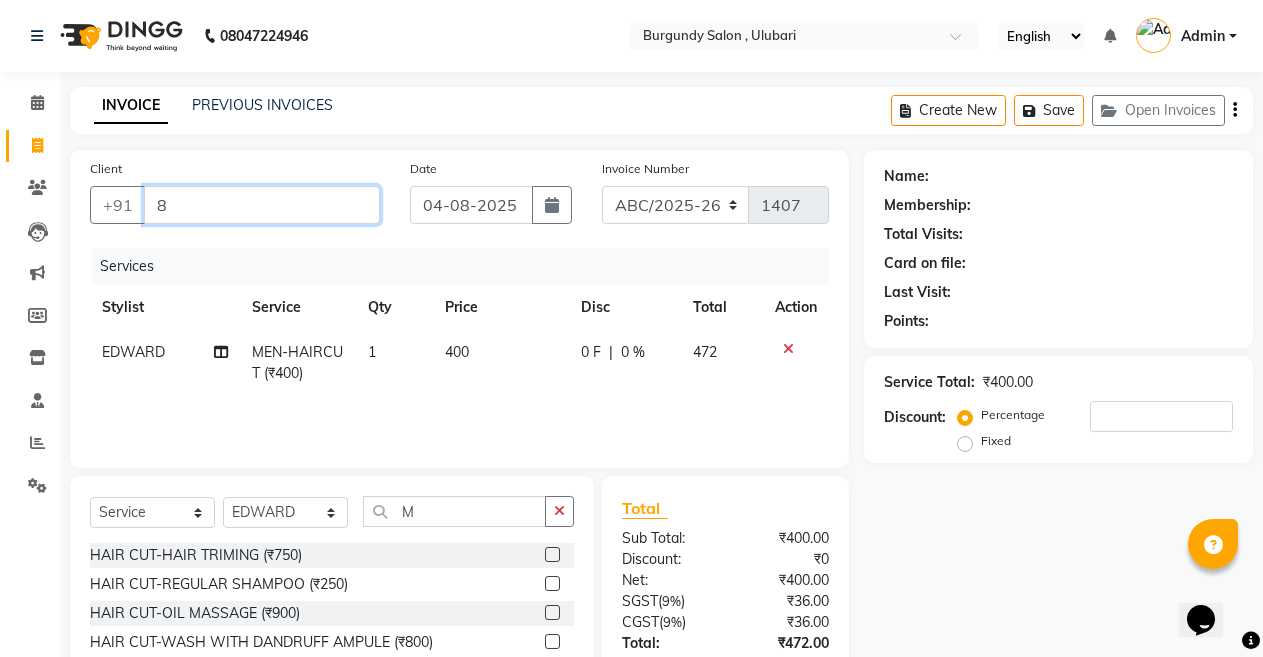 type on "0" 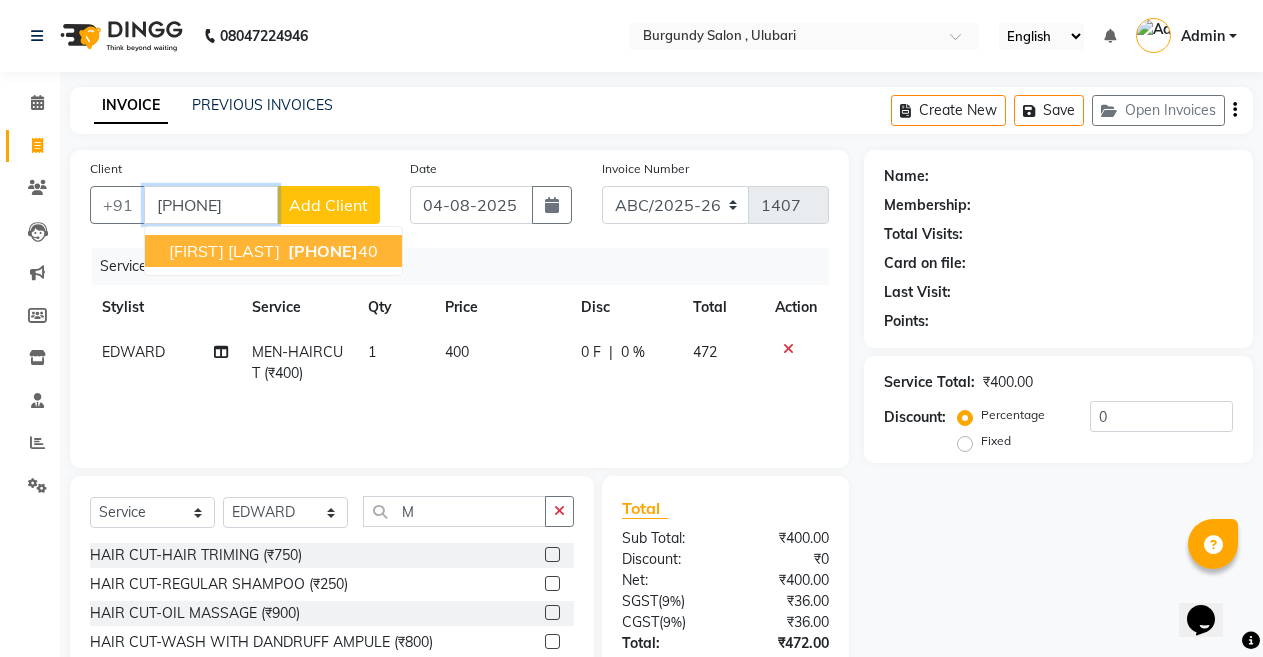 click on "[FIRST] [LAST] [PHONE]" at bounding box center [273, 251] 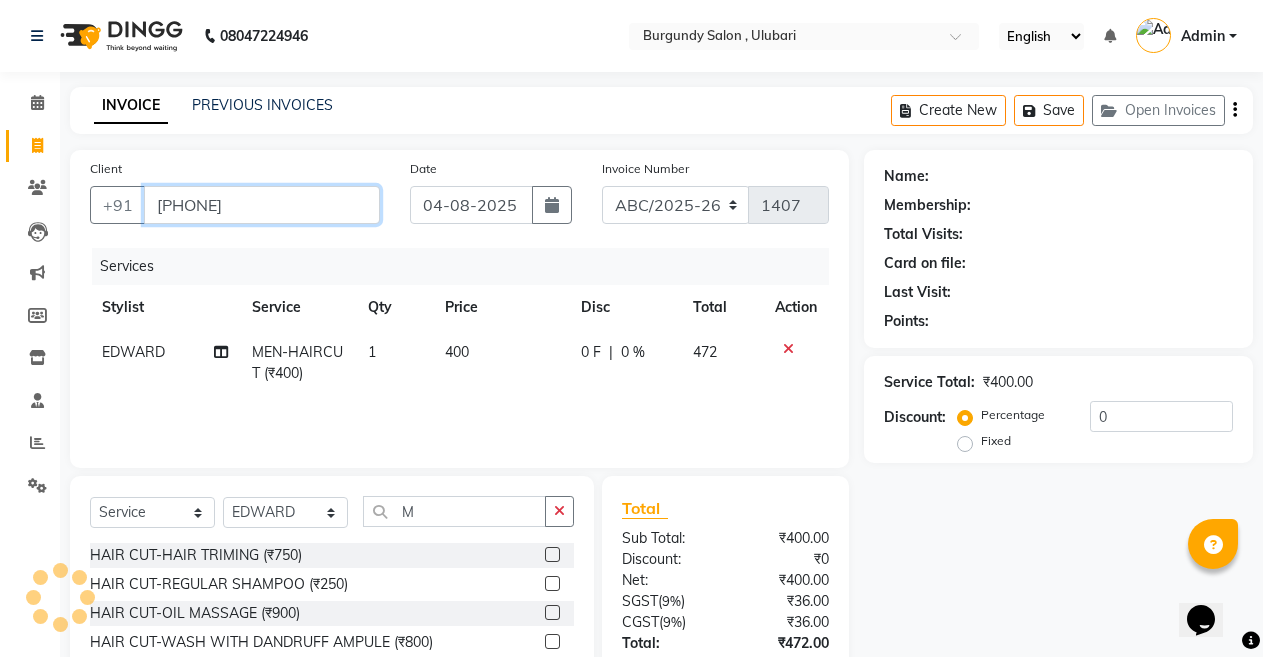 type on "[PHONE]" 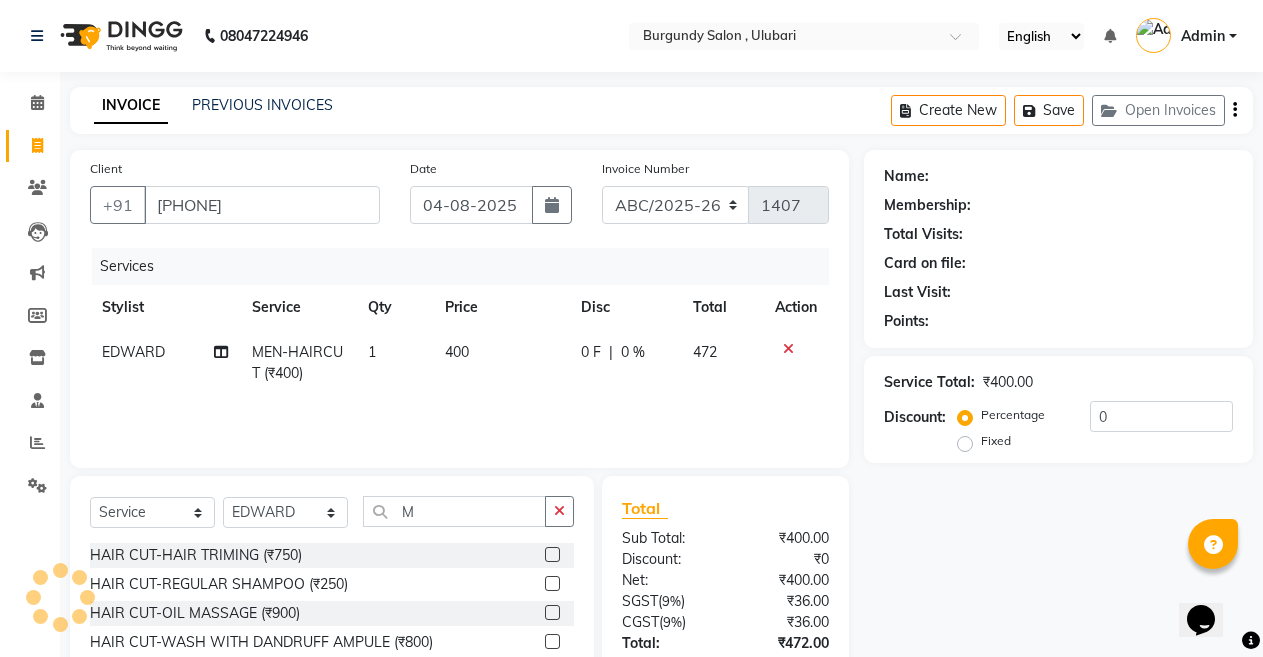 select on "1: Object" 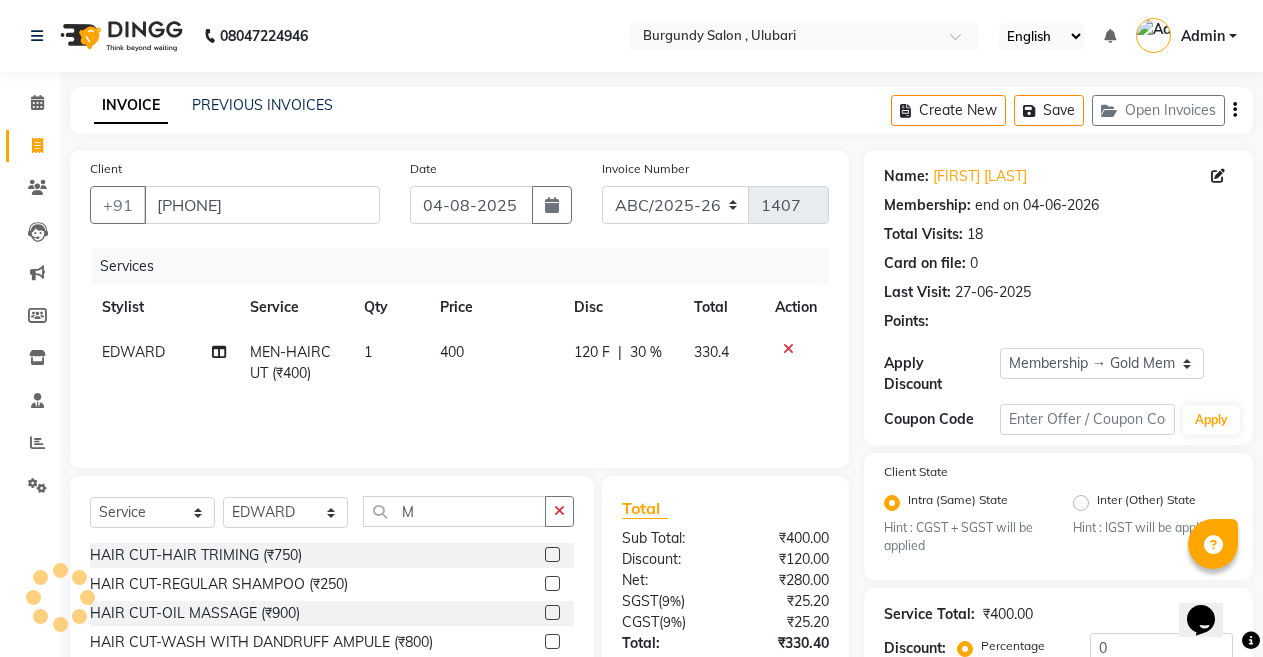 type on "30" 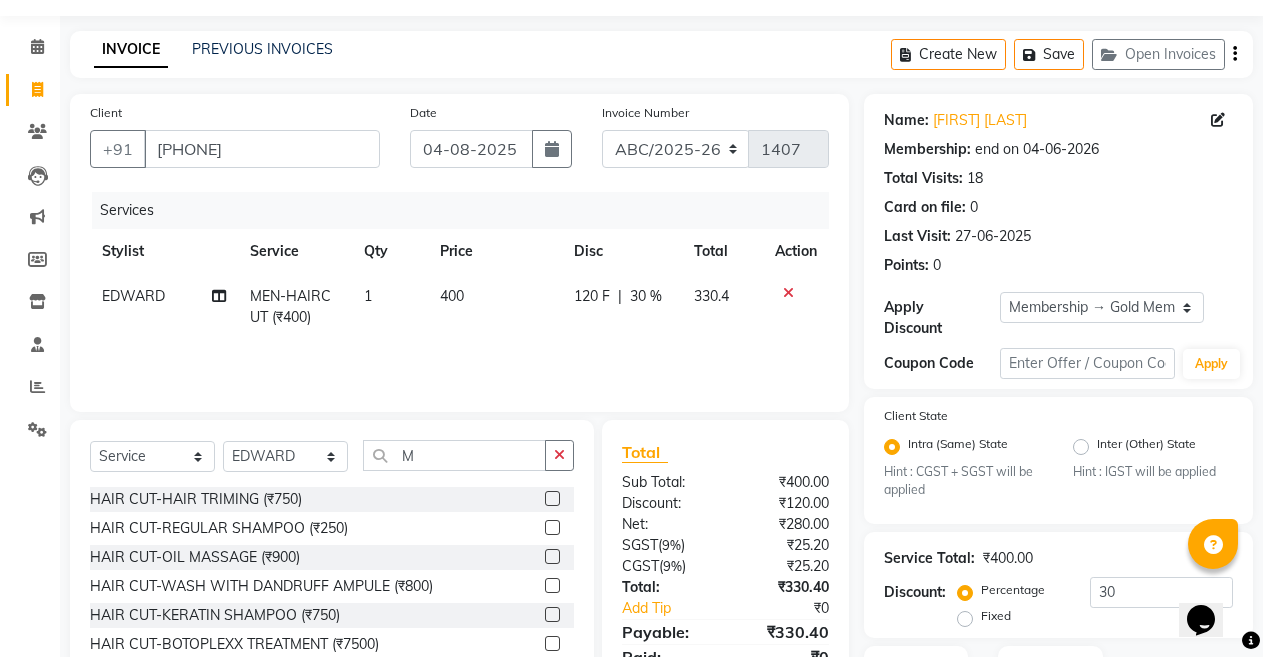 scroll, scrollTop: 80, scrollLeft: 0, axis: vertical 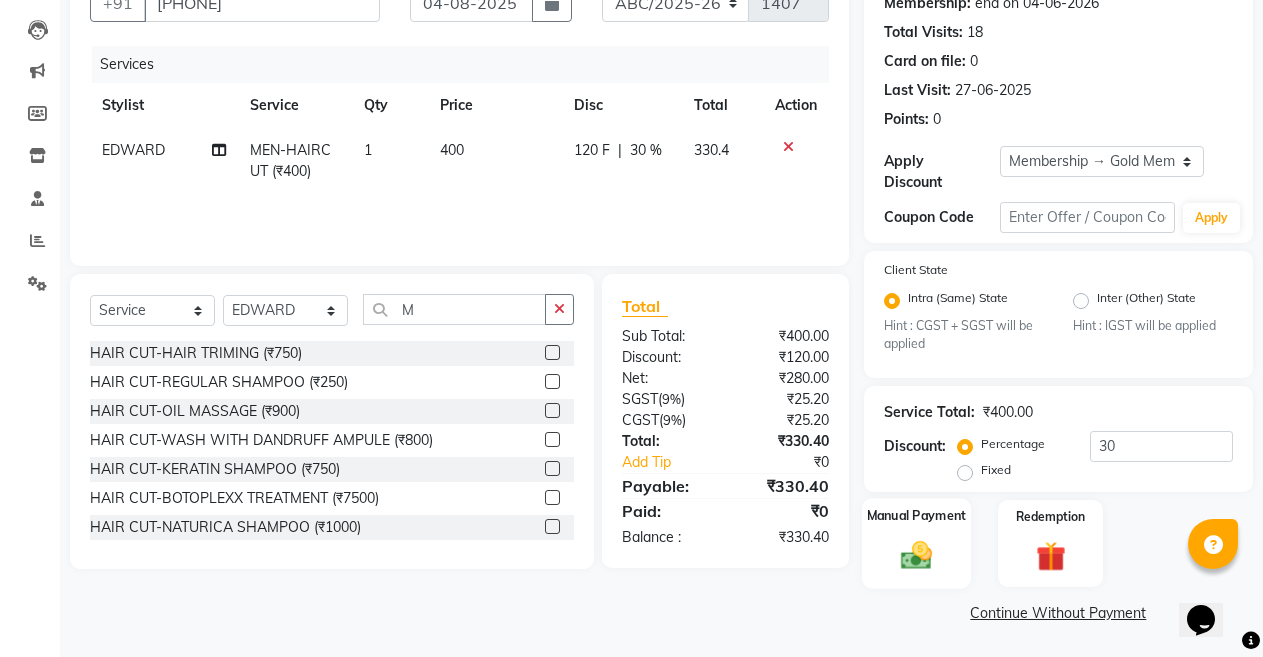 click 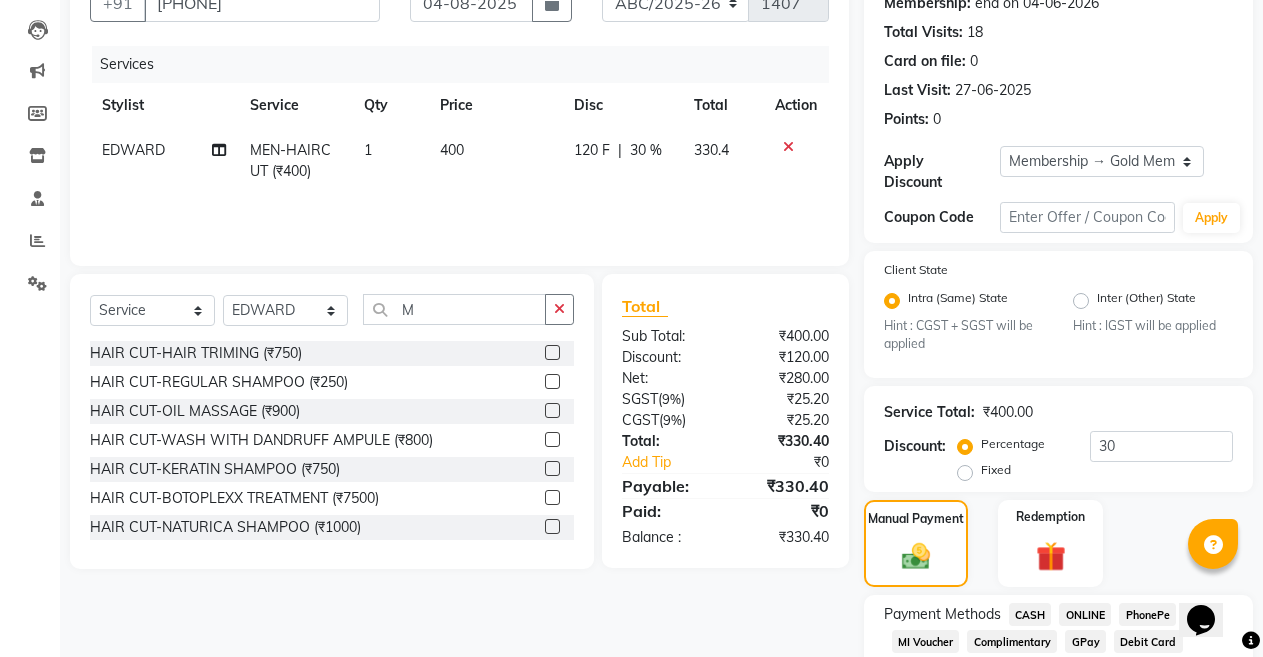 click on "CASH" 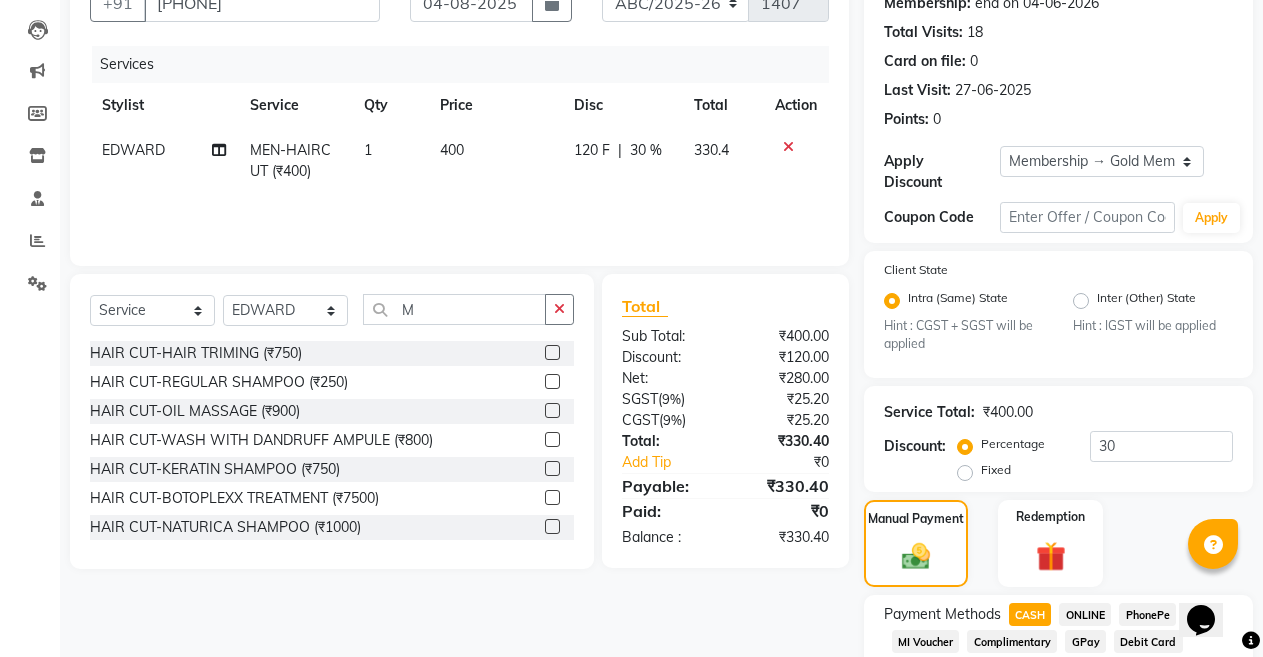 click on "Name: [FIRST] [LAST] Membership: end on [MONTH]-[MONTH]-[YEAR] Total Visits:  [NUMBER] Card on file:  [NUMBER] Last Visit:   [DAY]-[MONTH]-[YEAR] Points:   [NUMBER]  Apply Discount Select Membership → Gold Membership  Coupon Code Apply Client State Intra (Same) State Hint : CGST + SGST will be applied Inter (Other) State Hint : IGST will be applied Service Total:  ₹[PRICE].00  Discount:  Percentage   Fixed  [NUMBER] Manual Payment Redemption Payment Methods  CASH   ONLINE   PhonePe   MI Voucher   Complimentary   GPay   Debit Card   CARD   Bank   UPI   Credit Card  Amount: [PRICE] Note: Add Payment  Continue Without Payment" 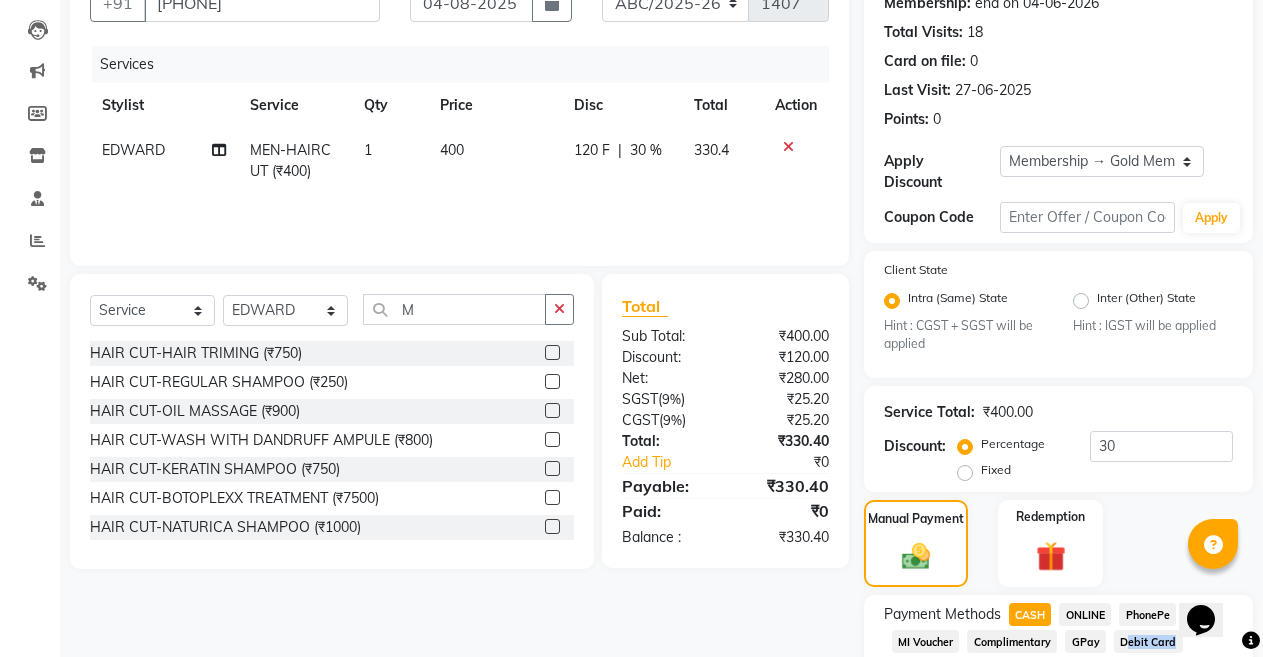 click on "Select Location × Burgundy Salon , Ulubari English ENGLISH Español العربية मराठी हिंदी ગુજરાતી தமிழ் 中文 Notifications nothing to show Admin Manage Profile Change Password Sign out  Version:3.16.0  ☀ Burgundy salon , Ulubari  Calendar  Invoice  Clients  Leads   Marketing  Members  Inventory  Staff  Reports  Settings Completed InProgress Upcoming Dropped Tentative Check-In Confirm Bookings Generate Report Segments Page Builder INVOICE PREVIOUS INVOICES Create New   Save   Open Invoices  Client +[COUNTRY_CODE] [PHONE] Date [DAY]-[MONTH]-[YEAR] Invoice Number [INVOICE_NUM] Services Stylist Service Qty Price Disc Total Action EDWARD MEN-HAIRCUT (₹[PRICE]) [NUMBER] [PRICE] [DISCOUNT] [PRICE] Select  Service  Product  Membership  Package Voucher Prepaid Gift Card  Select Stylist ANIL  ANJANA BARSHA DEEPSHIKHA  DHON DAS DHON / [LAST] EDWARD EDWARD/ LAXMI JOSHU JUNMONI KASHIF LAXI / ANJANA LAXMI LITTLE MAAM MINTUL MITALI NEETU RANA NITUMONI M" at bounding box center (631, 126) 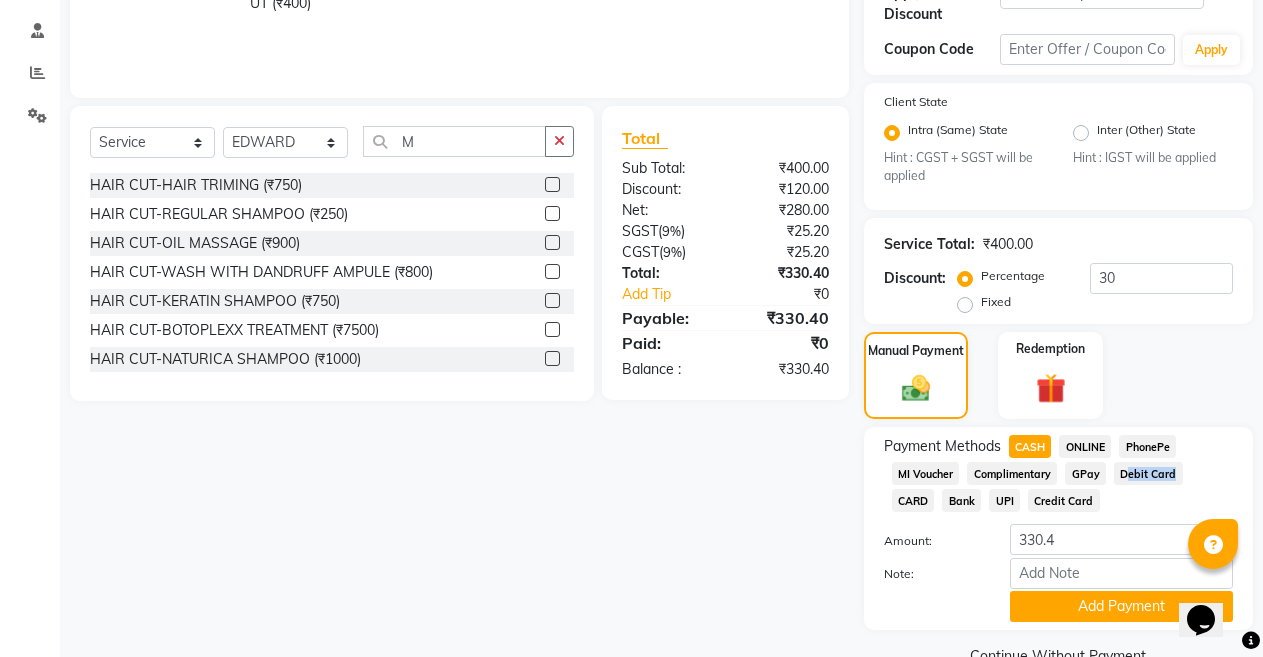 scroll, scrollTop: 414, scrollLeft: 0, axis: vertical 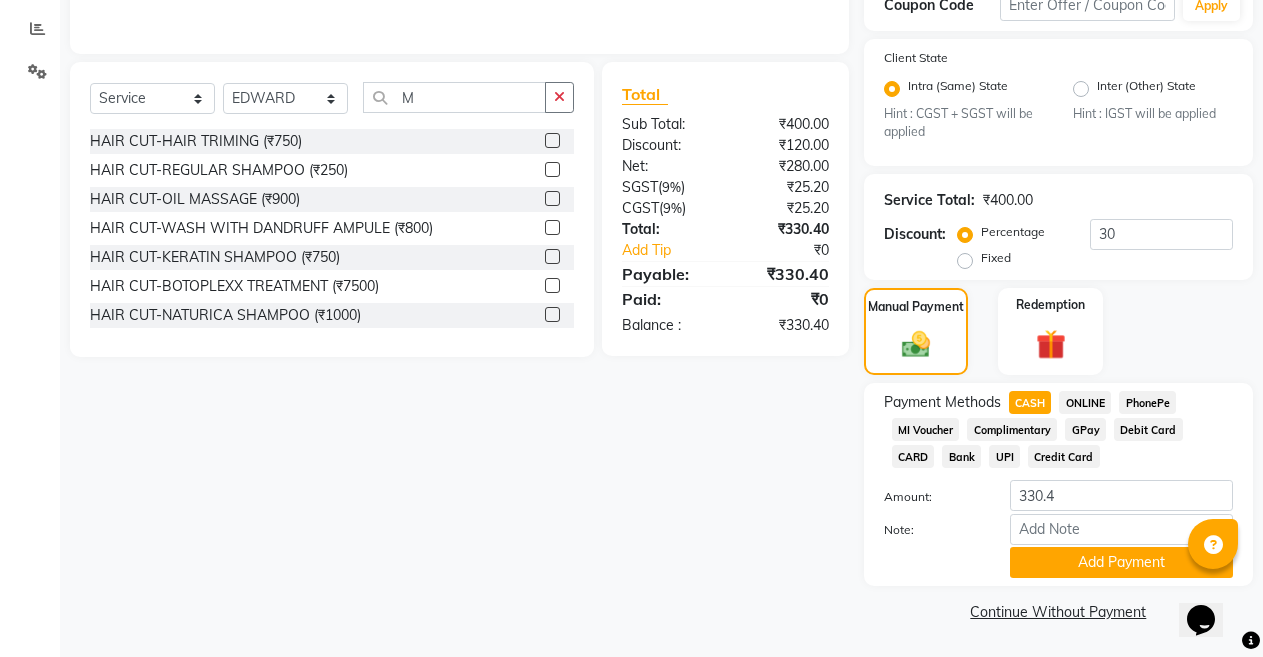 click on "CASH" 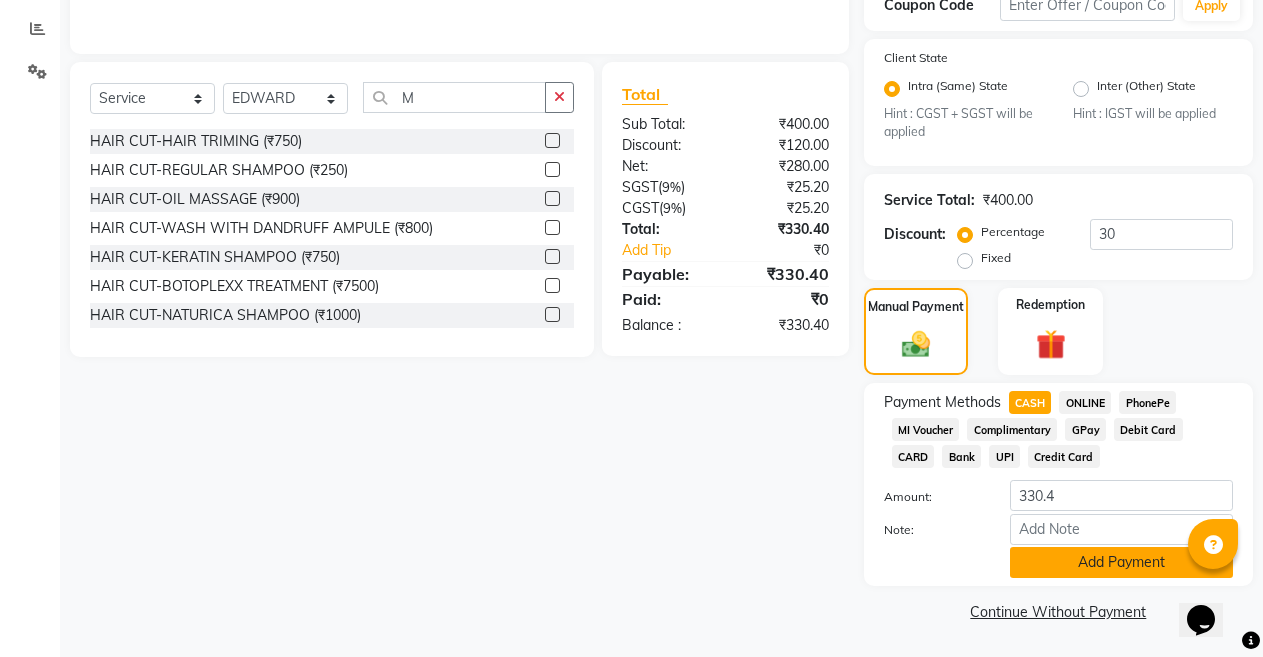 click on "Add Payment" 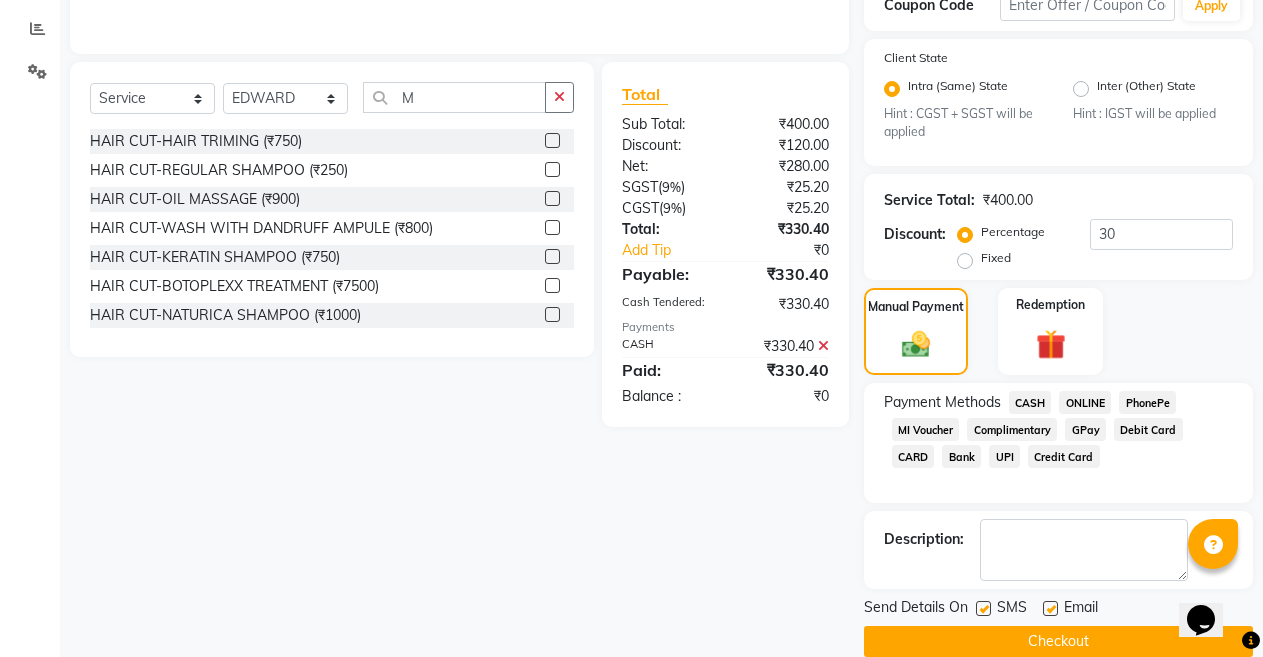 click on "Checkout" 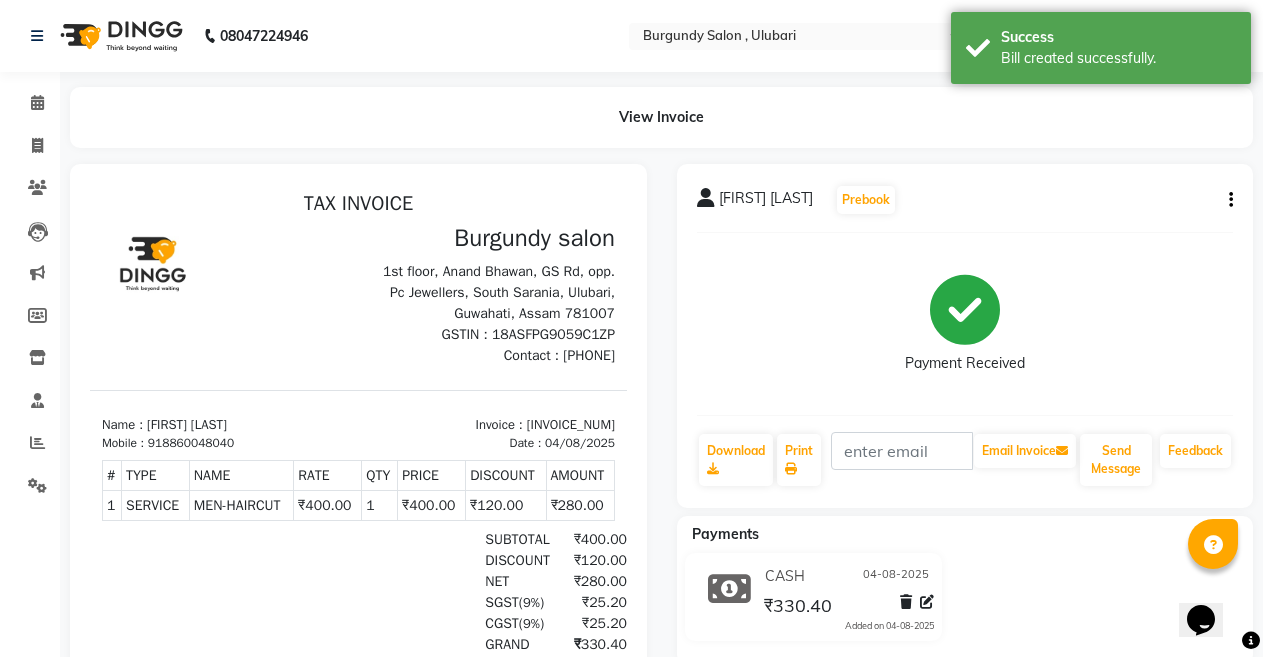 scroll, scrollTop: 0, scrollLeft: 0, axis: both 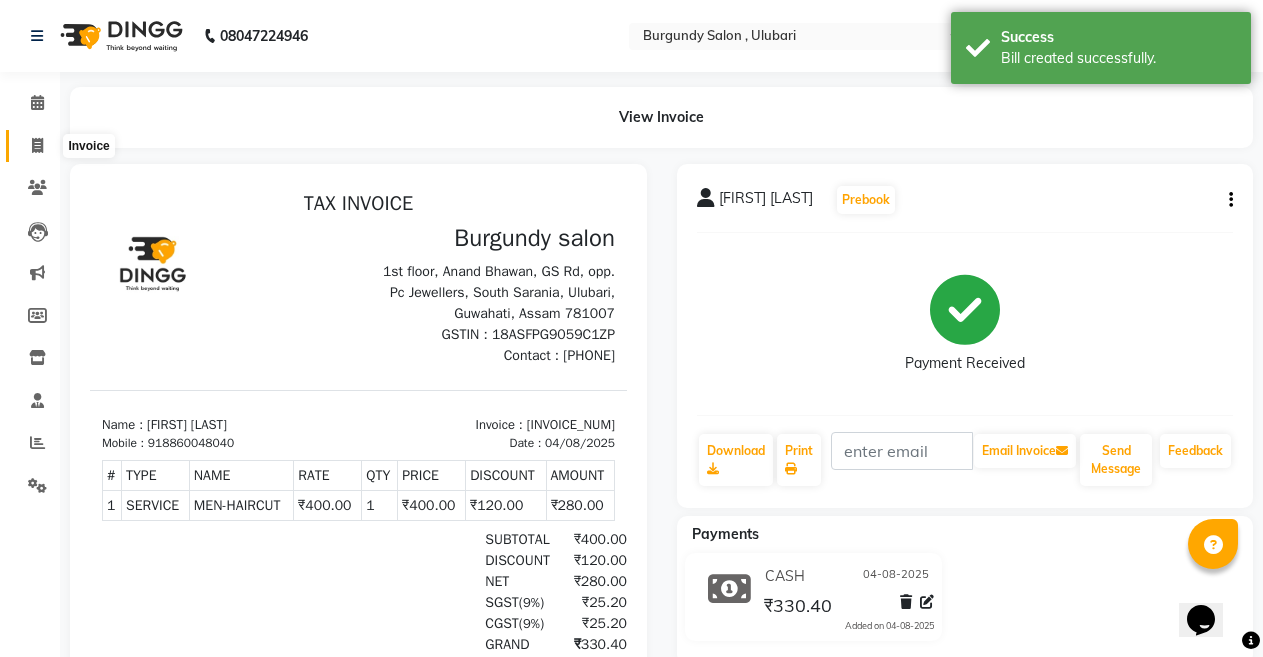 click 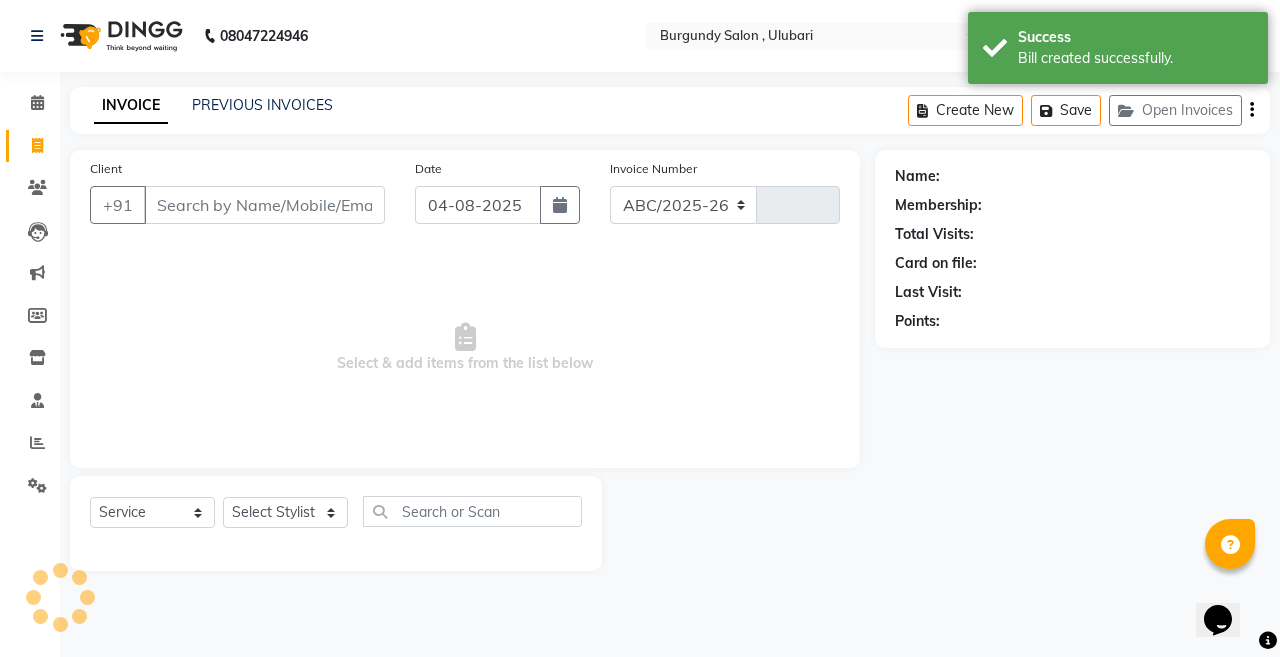 select on "5345" 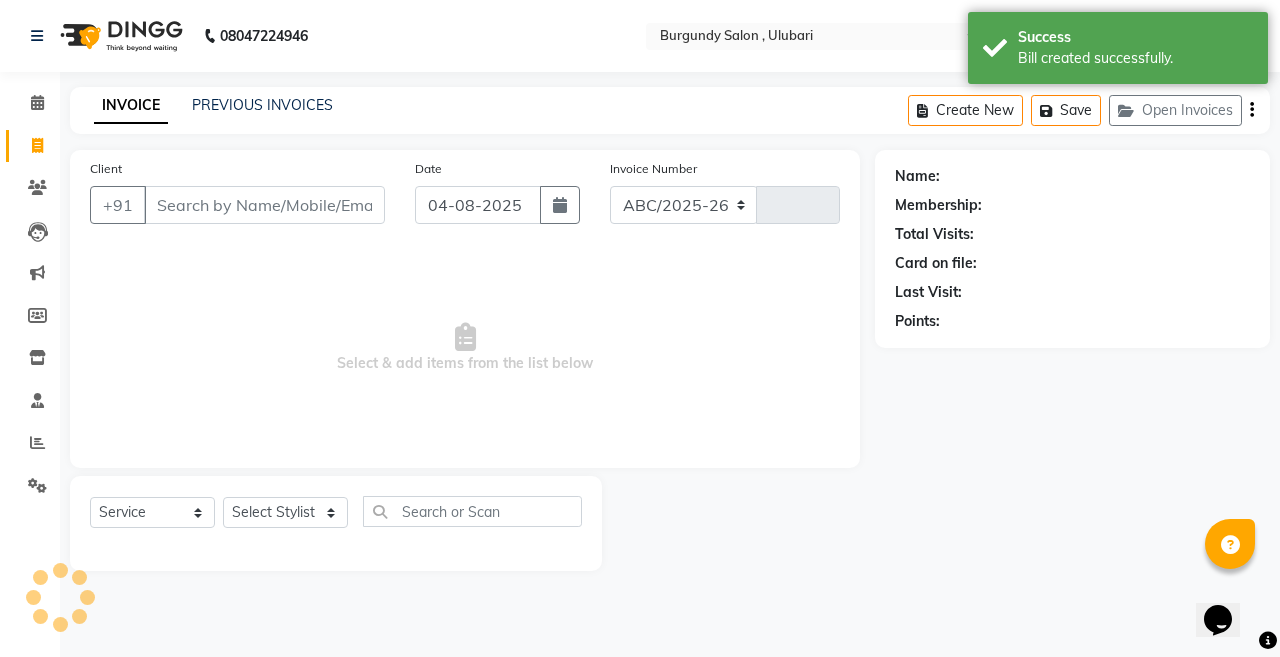 type on "1408" 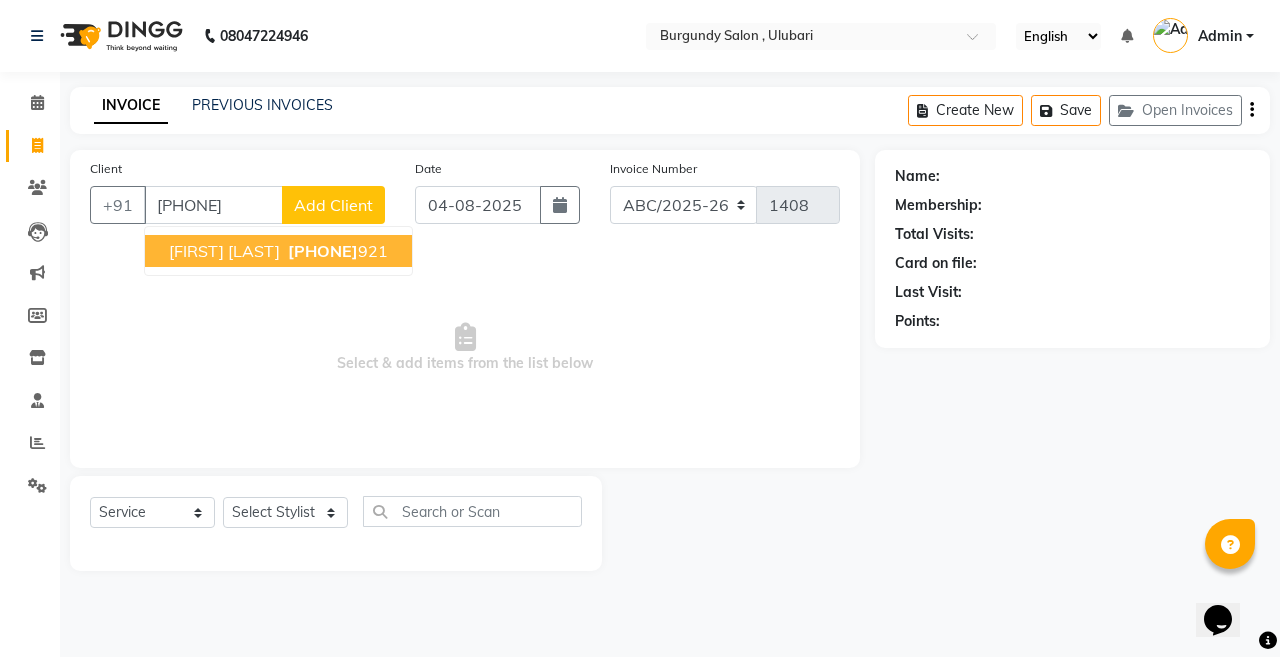 click on "[FIRST] [LAST]" at bounding box center (224, 251) 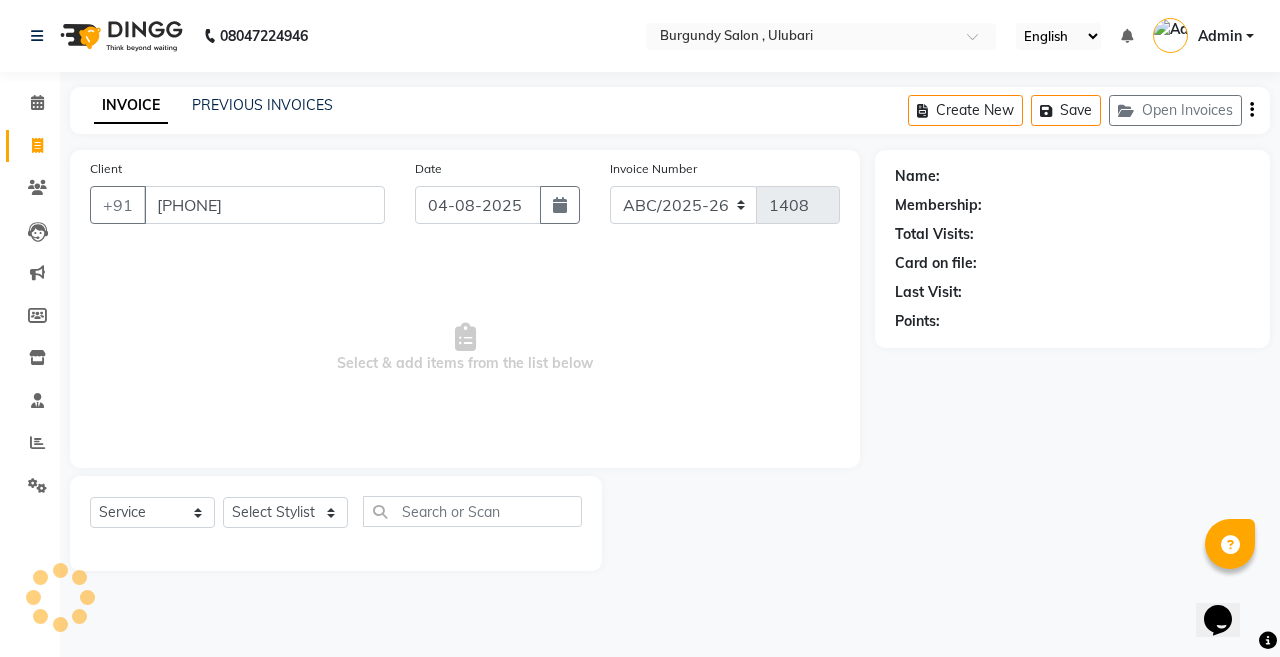 type on "[PHONE]" 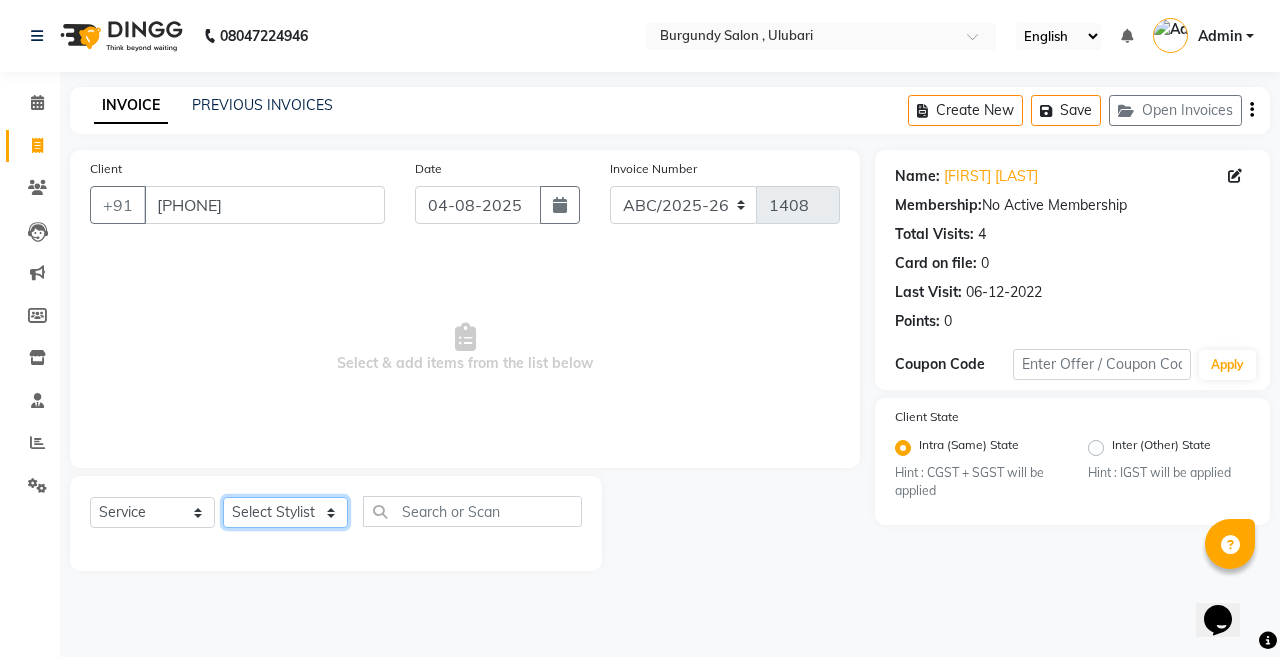click on "Select Stylist ANIL  ANJANA BARSHA DEEPSHIKHA  DHON DAS DHON / NITUMONI EDWARD EDWARD/ LAXMI JOSHU JUNMONI KASHIF LAXI / ANJANA LAXMI LITTLE MAAM MINTUL MITALI NEETU RANA NITUMONI NITUMONI/POJA/ LAXMI NITUMONI / SAGARIKA NITUMONI/ SAGRIKA PRAKASH PUJAA Rubi RUBI / LAXMI SAGARIKA  SAGARIKA / RUBI SAHIL SAHIL / DHON SAHIL / EDWARD SAHIL/ JOSHU SAHIL/JOSHU/PRAKASH/ RUBI SAHIL/NITUMONI/ MITALI SAHIL/ RUBI SHABIR SHADHAB SIMA KALITA SONALI DEKA SOPEM staff 1 staff 1 TANU" 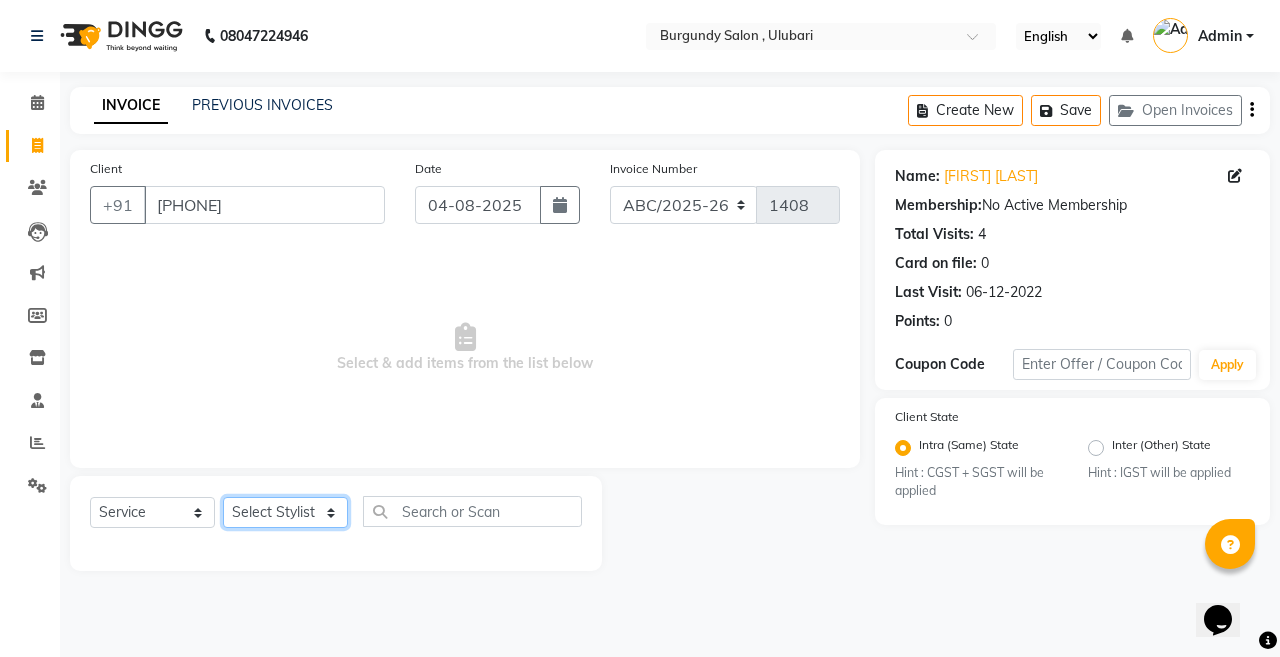 select on "82301" 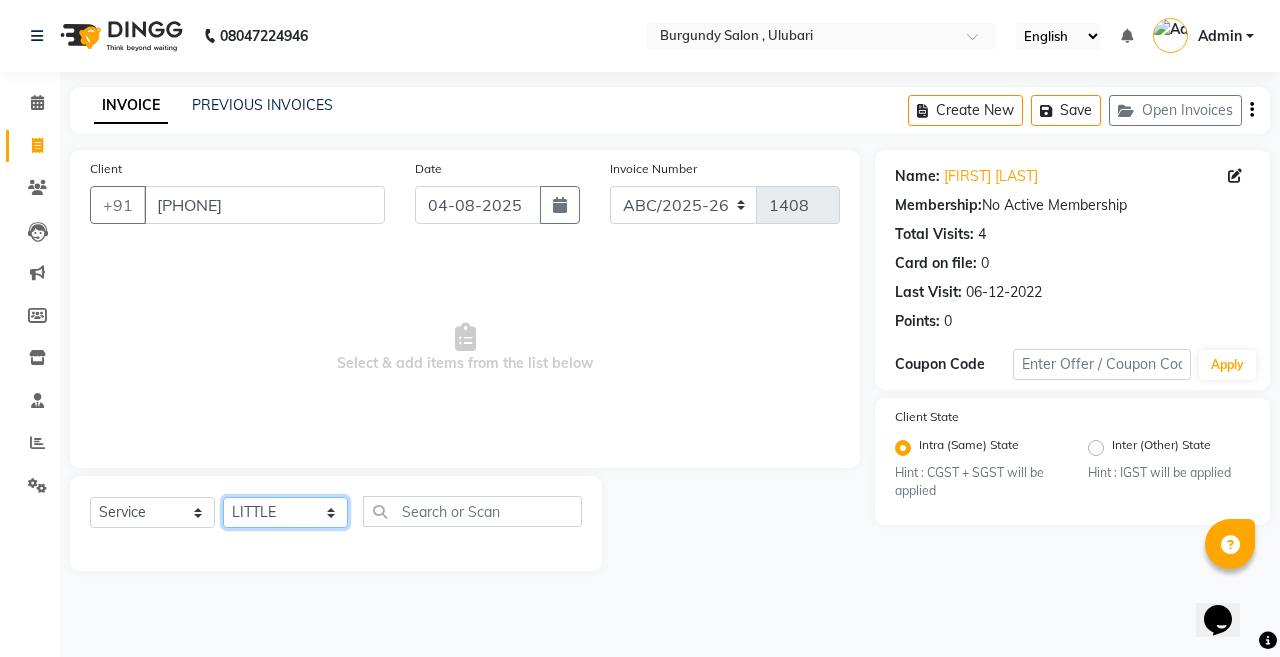 click on "Select Stylist ANIL  ANJANA BARSHA DEEPSHIKHA  DHON DAS DHON / NITUMONI EDWARD EDWARD/ LAXMI JOSHU JUNMONI KASHIF LAXI / ANJANA LAXMI LITTLE MAAM MINTUL MITALI NEETU RANA NITUMONI NITUMONI/POJA/ LAXMI NITUMONI / SAGARIKA NITUMONI/ SAGRIKA PRAKASH PUJAA Rubi RUBI / LAXMI SAGARIKA  SAGARIKA / RUBI SAHIL SAHIL / DHON SAHIL / EDWARD SAHIL/ JOSHU SAHIL/JOSHU/PRAKASH/ RUBI SAHIL/NITUMONI/ MITALI SAHIL/ RUBI SHABIR SHADHAB SIMA KALITA SONALI DEKA SOPEM staff 1 staff 1 TANU" 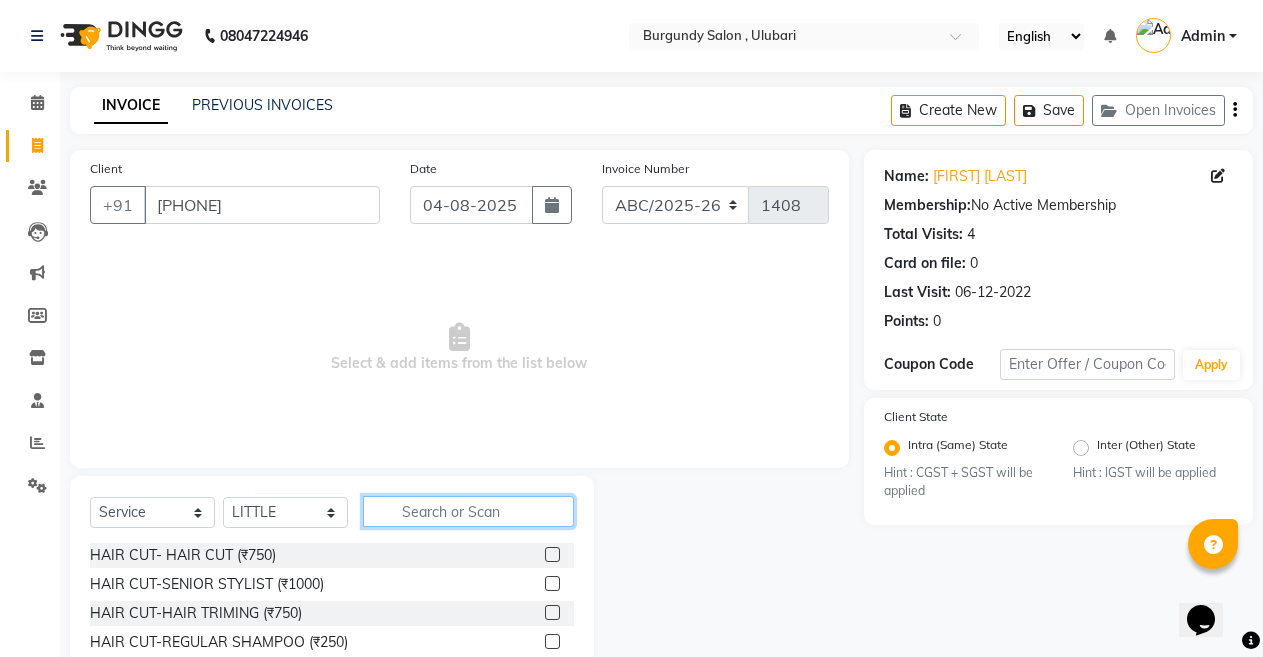 click 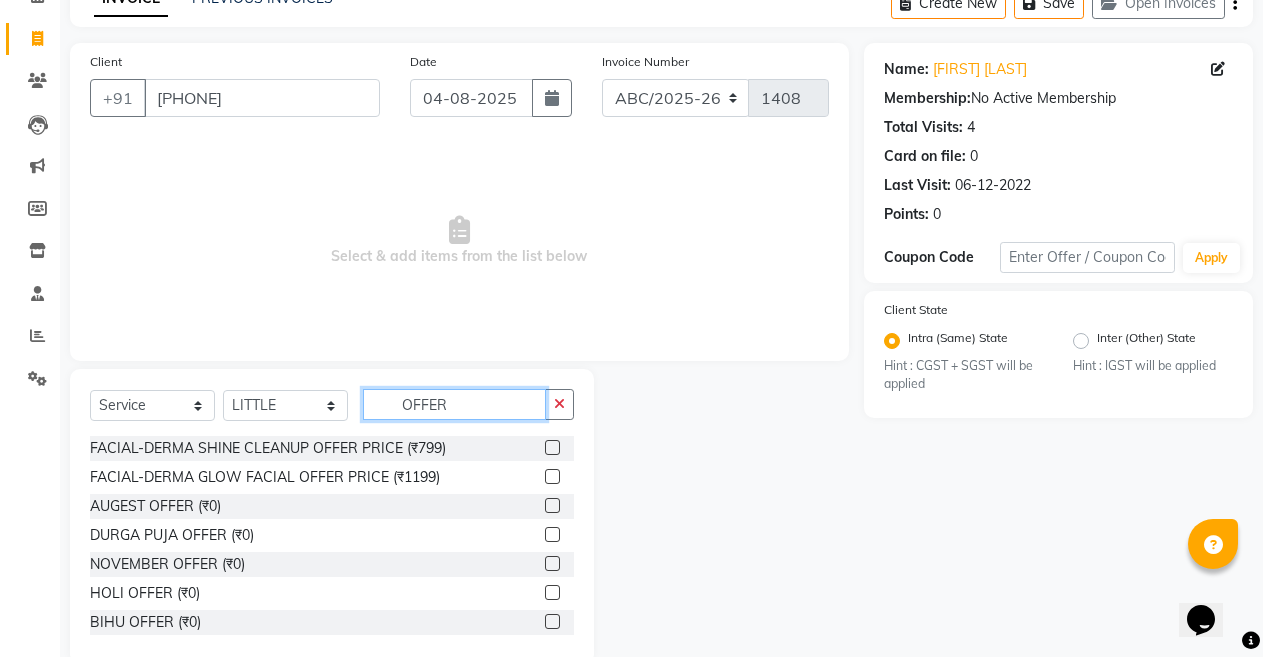 scroll, scrollTop: 144, scrollLeft: 0, axis: vertical 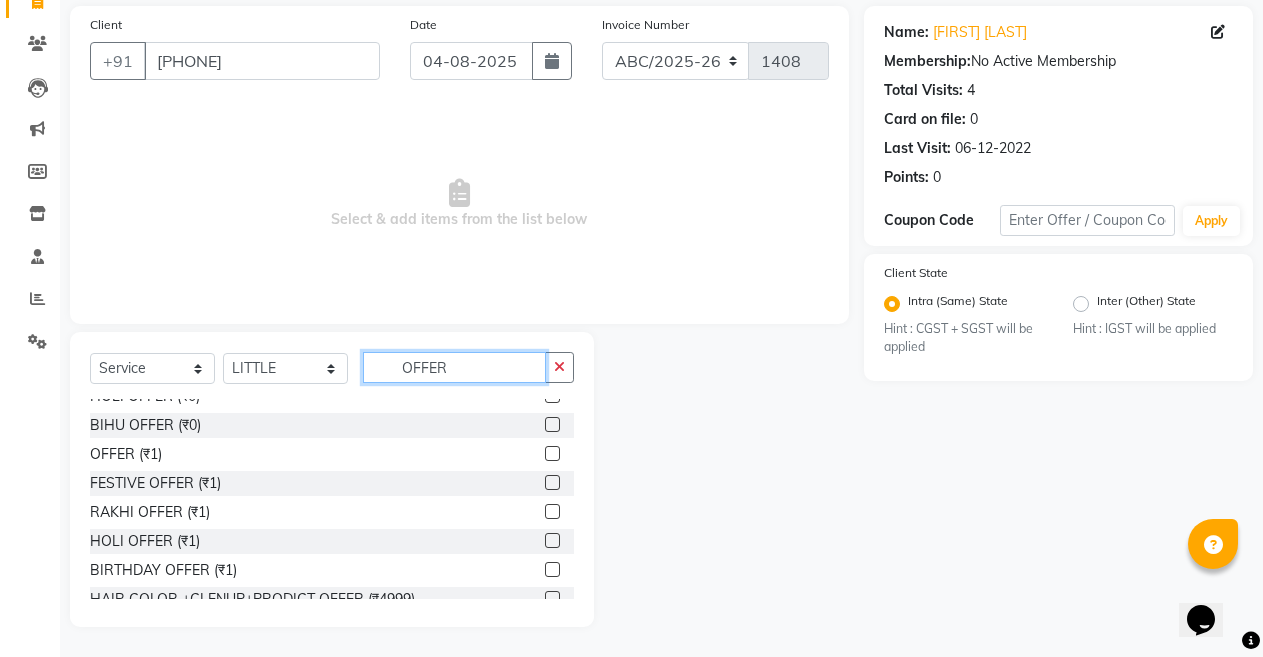 type on "OFFER" 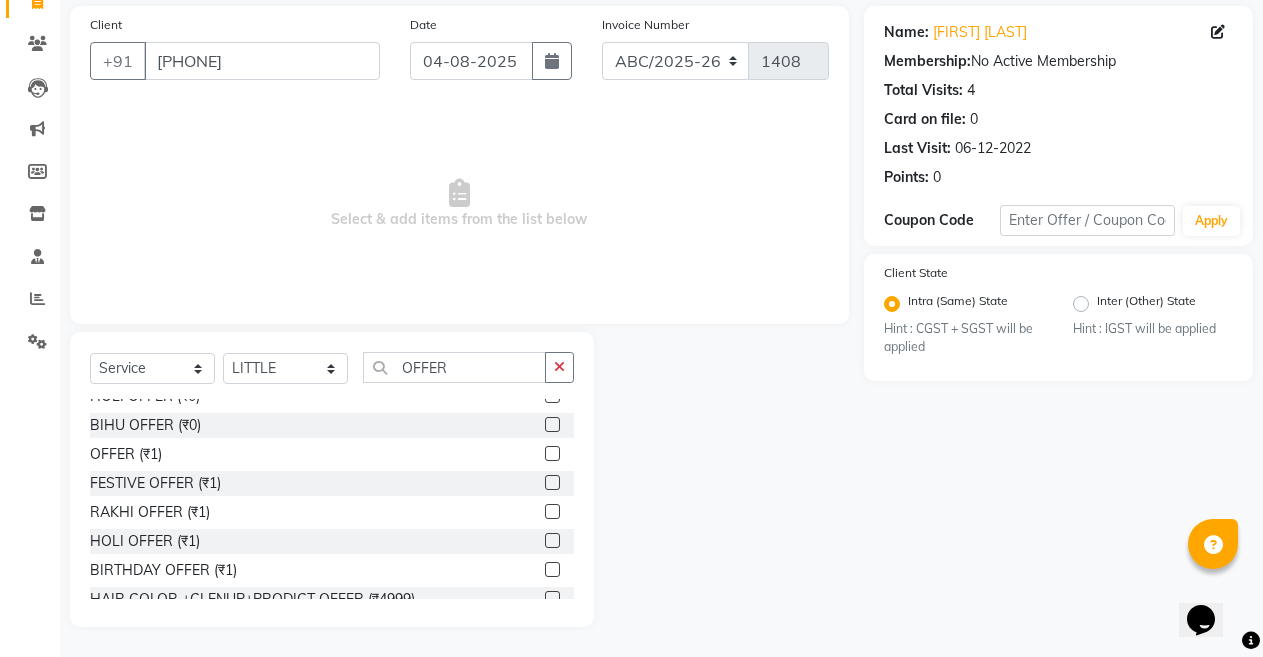 click 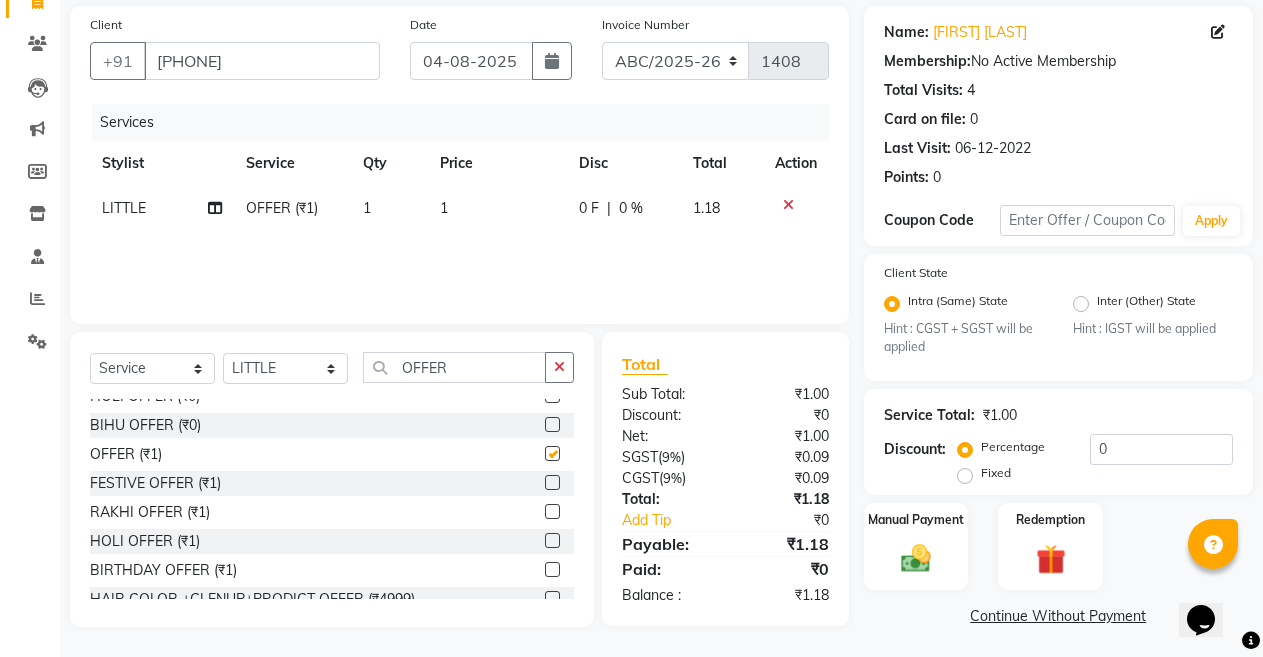 checkbox on "false" 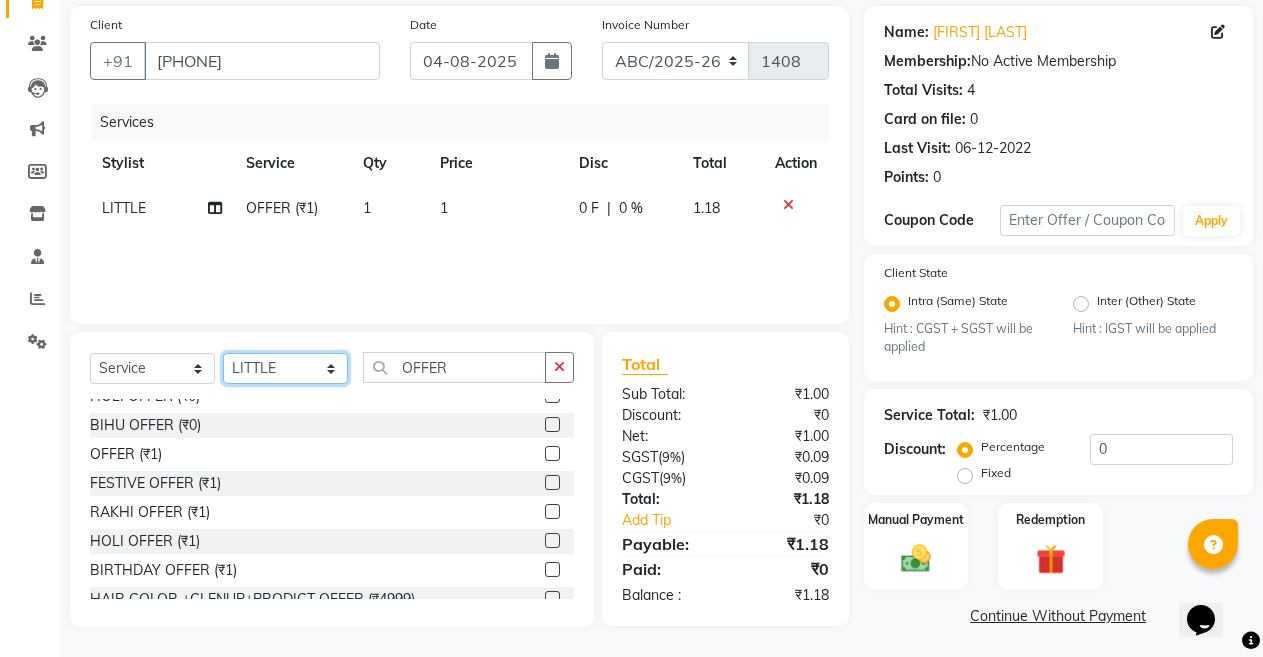 click on "Select Stylist ANIL  ANJANA BARSHA DEEPSHIKHA  DHON DAS DHON / NITUMONI EDWARD EDWARD/ LAXMI JOSHU JUNMONI KASHIF LAXI / ANJANA LAXMI LITTLE MAAM MINTUL MITALI NEETU RANA NITUMONI NITUMONI/POJA/ LAXMI NITUMONI / SAGARIKA NITUMONI/ SAGRIKA PRAKASH PUJAA Rubi RUBI / LAXMI SAGARIKA  SAGARIKA / RUBI SAHIL SAHIL / DHON SAHIL / EDWARD SAHIL/ JOSHU SAHIL/JOSHU/PRAKASH/ RUBI SAHIL/NITUMONI/ MITALI SAHIL/ RUBI SHABIR SHADHAB SIMA KALITA SONALI DEKA SOPEM staff 1 staff 1 TANU" 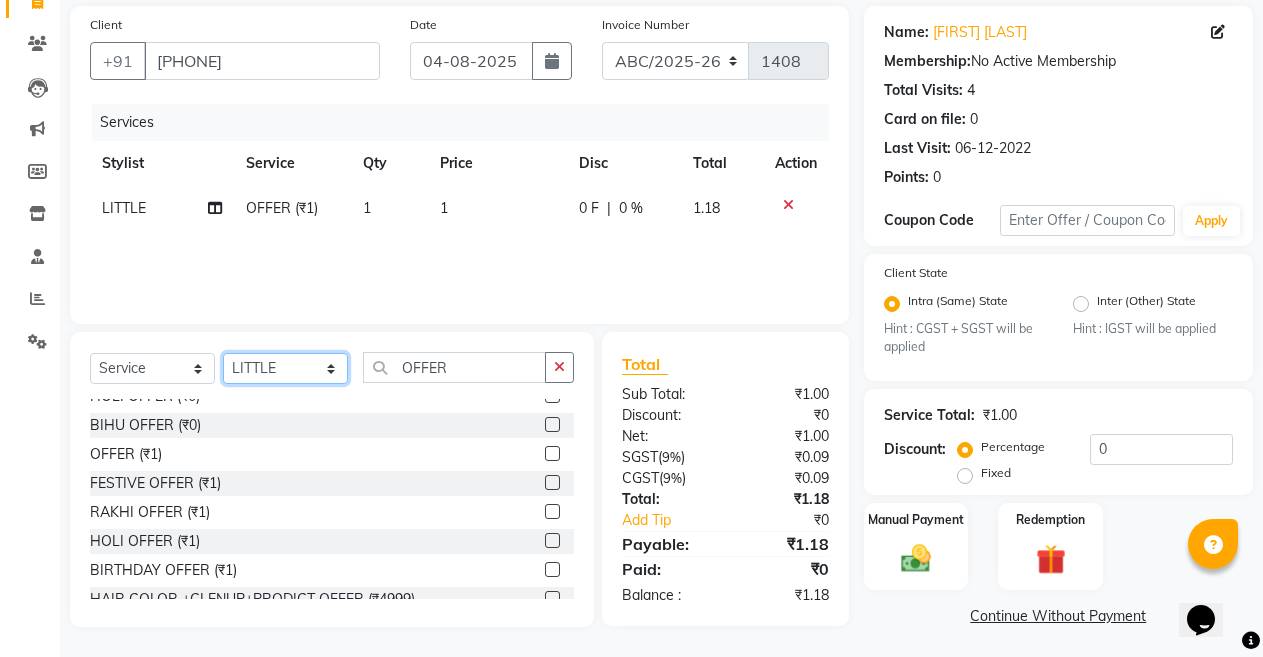 select on "32580" 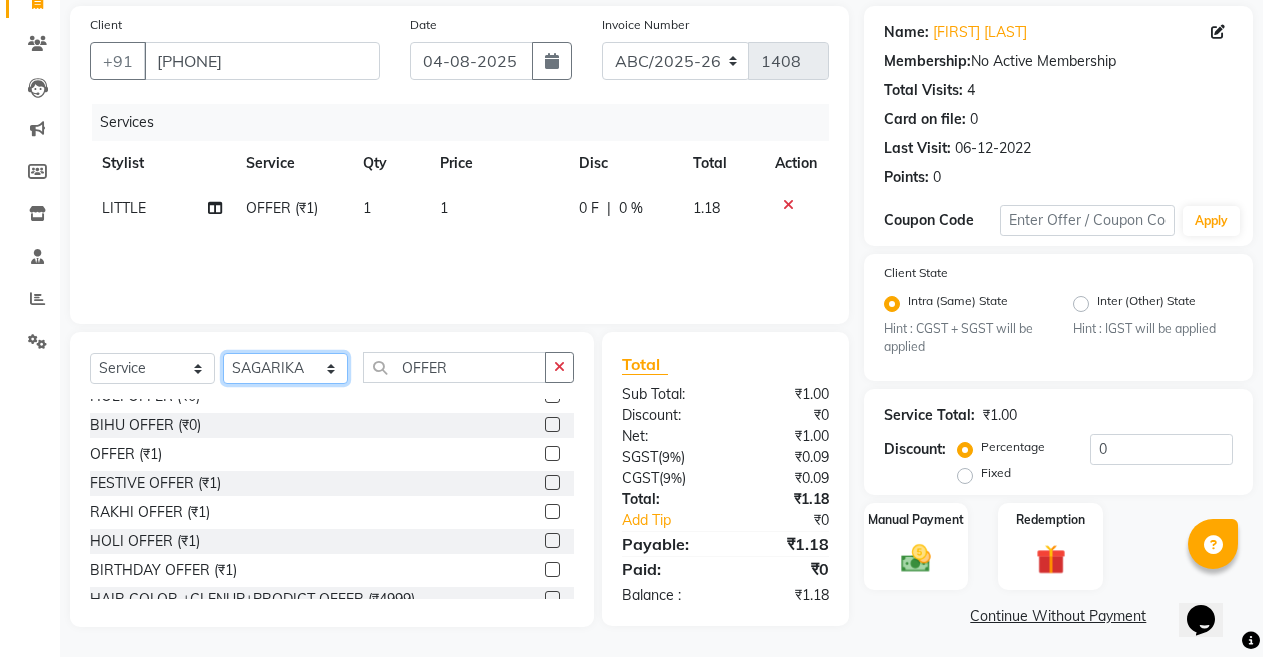 click on "Select Stylist ANIL  ANJANA BARSHA DEEPSHIKHA  DHON DAS DHON / NITUMONI EDWARD EDWARD/ LAXMI JOSHU JUNMONI KASHIF LAXI / ANJANA LAXMI LITTLE MAAM MINTUL MITALI NEETU RANA NITUMONI NITUMONI/POJA/ LAXMI NITUMONI / SAGARIKA NITUMONI/ SAGRIKA PRAKASH PUJAA Rubi RUBI / LAXMI SAGARIKA  SAGARIKA / RUBI SAHIL SAHIL / DHON SAHIL / EDWARD SAHIL/ JOSHU SAHIL/JOSHU/PRAKASH/ RUBI SAHIL/NITUMONI/ MITALI SAHIL/ RUBI SHABIR SHADHAB SIMA KALITA SONALI DEKA SOPEM staff 1 staff 1 TANU" 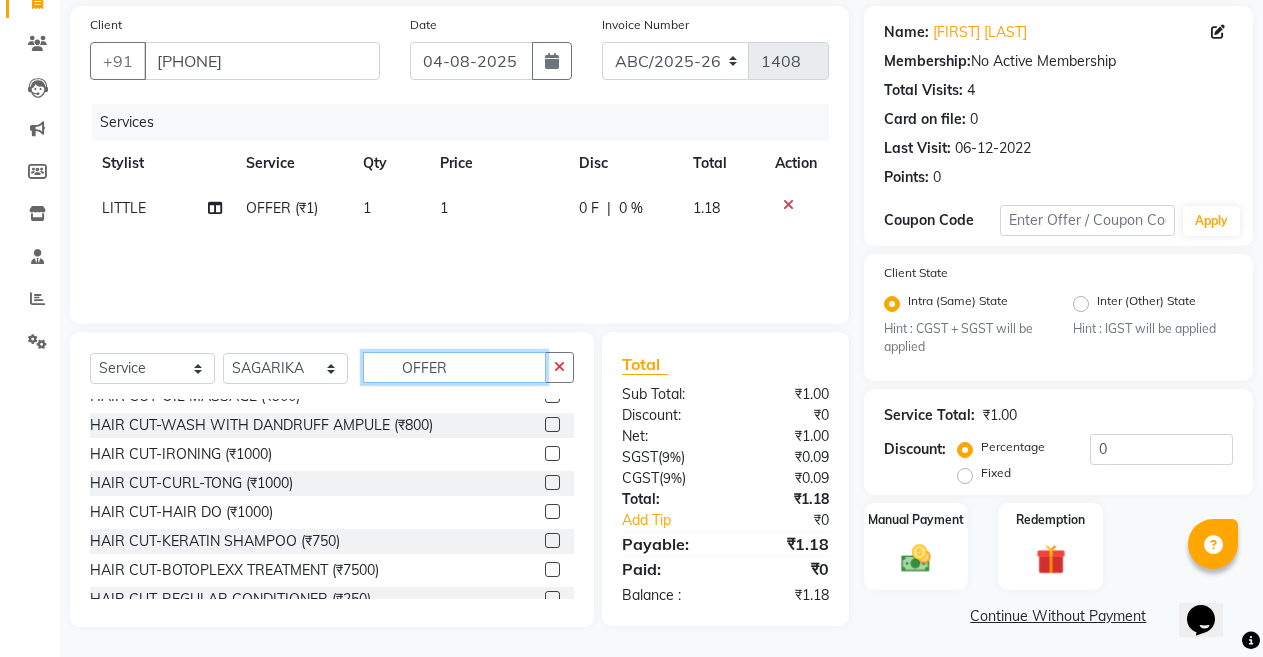 click on "OFFER" 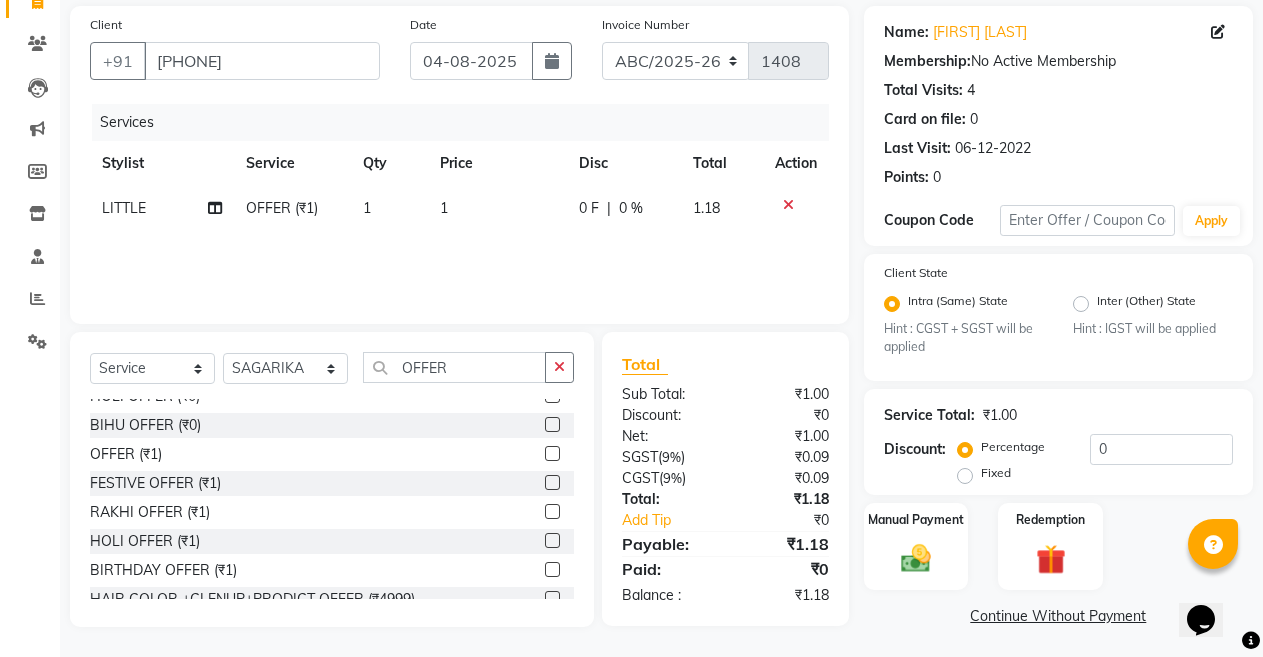 click 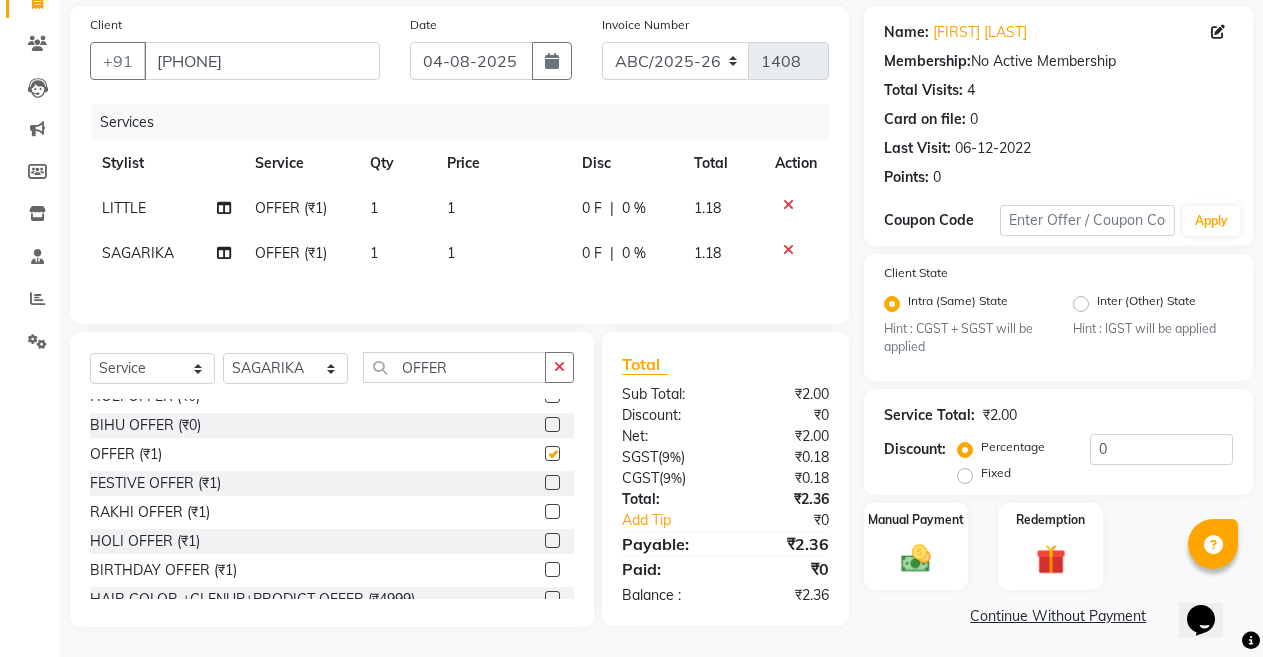 checkbox on "false" 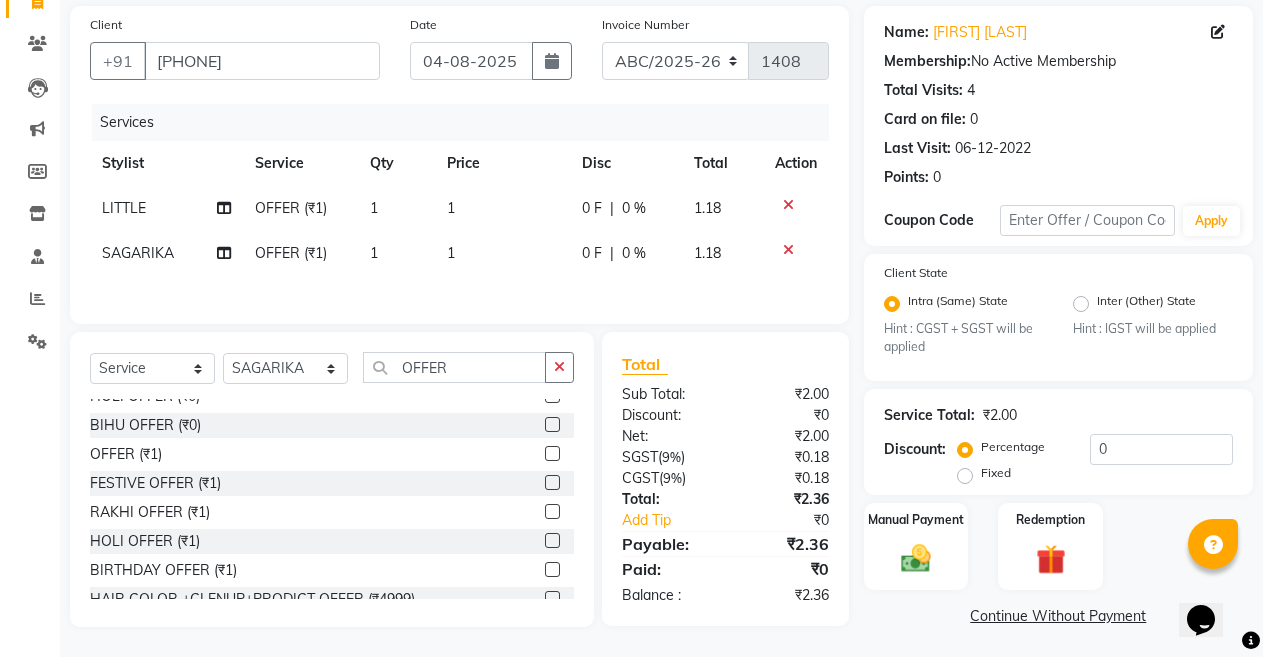 click on "1" 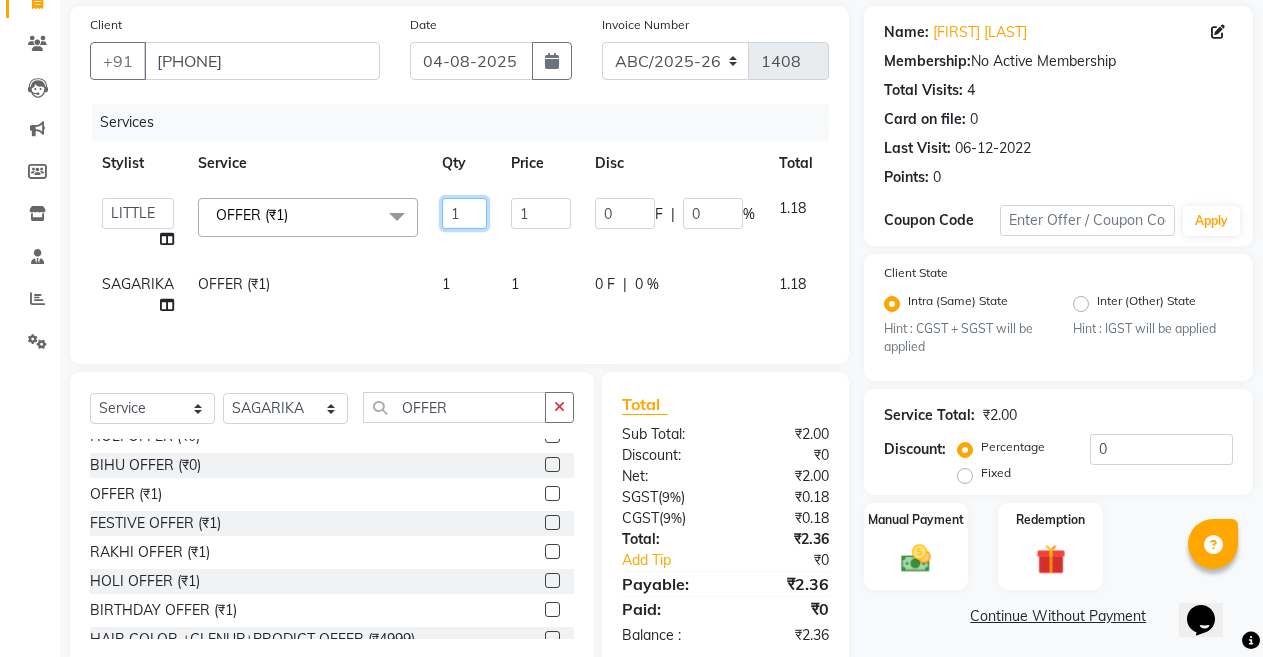 click on "1" 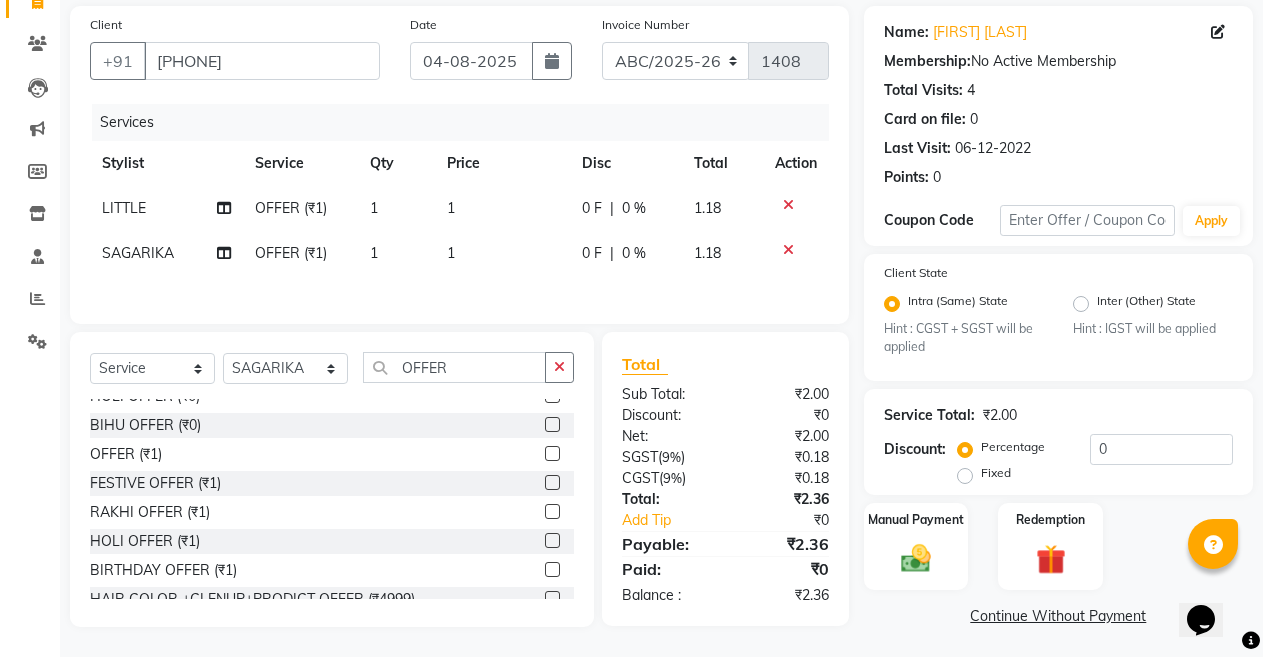 click on "1" 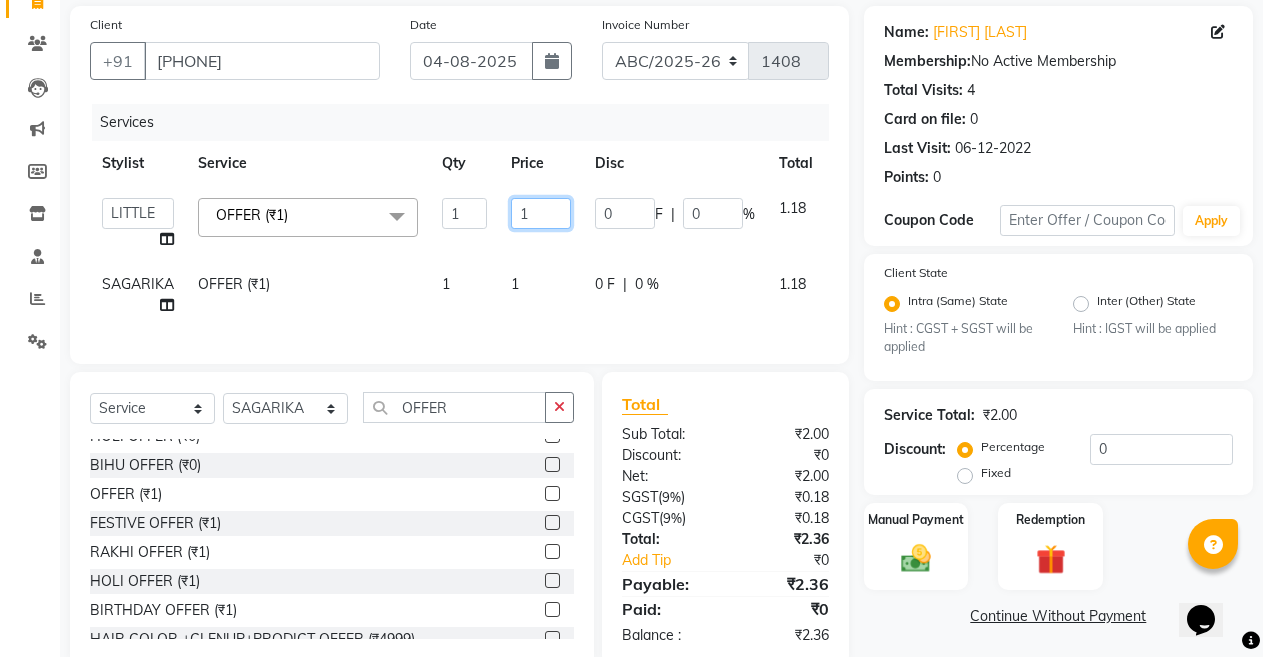 click on "1" 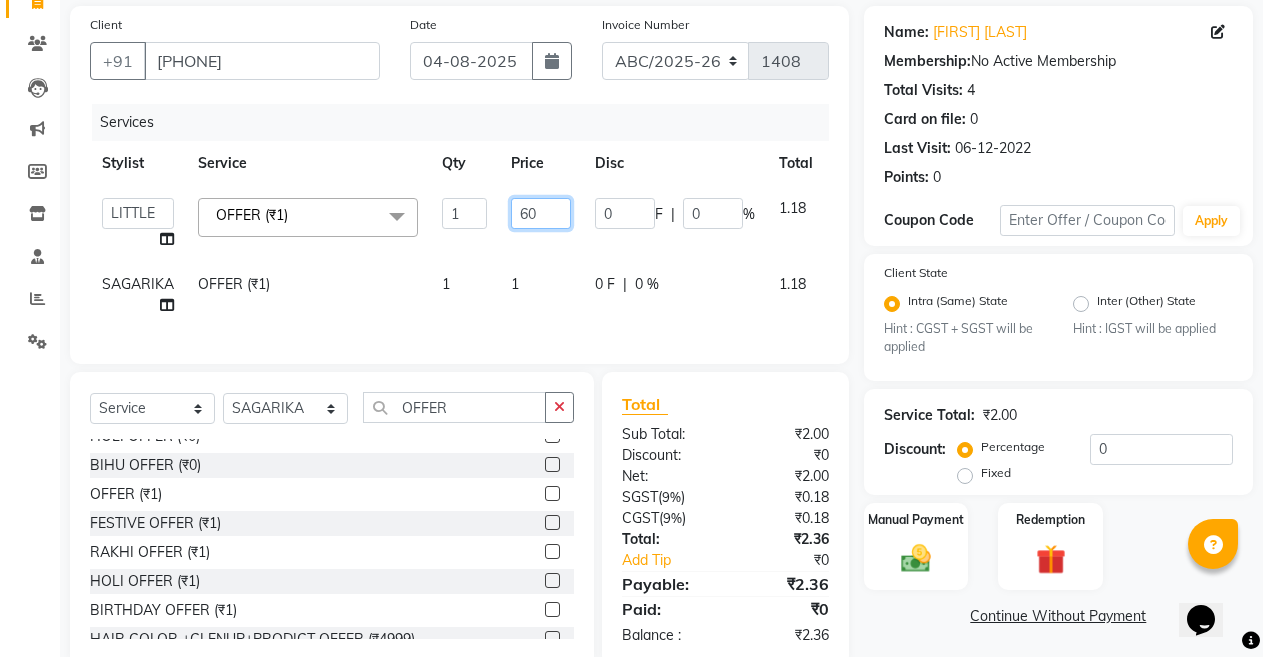 type on "600" 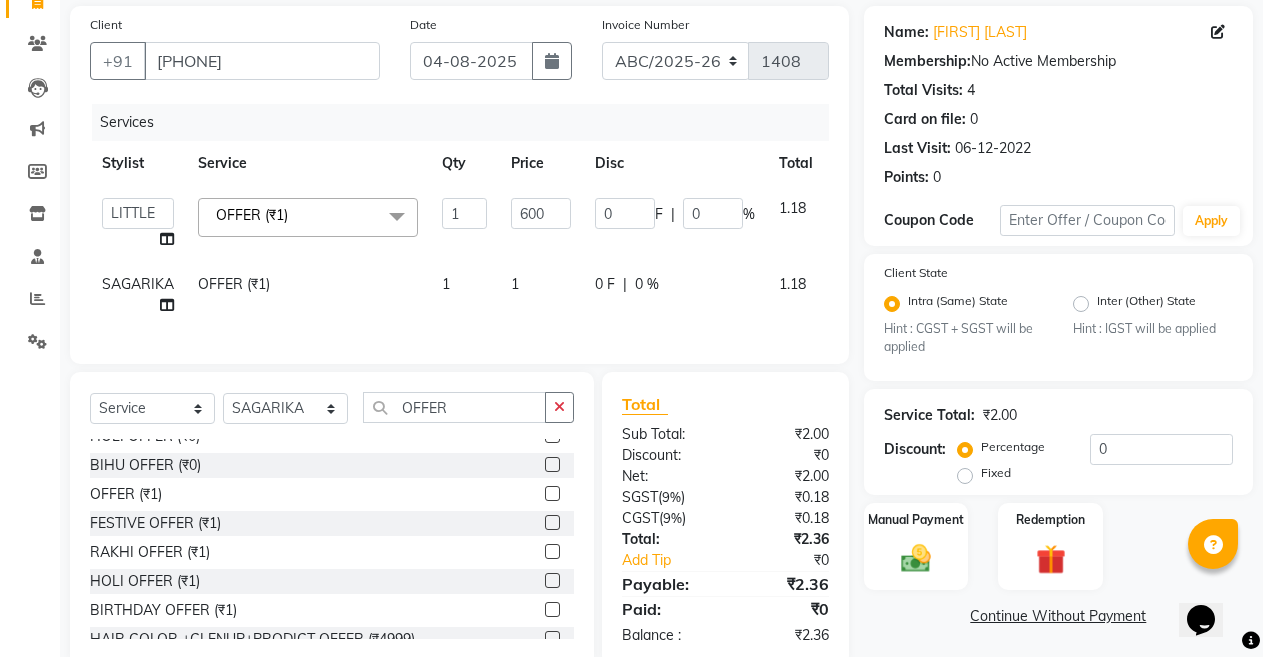click on "1" 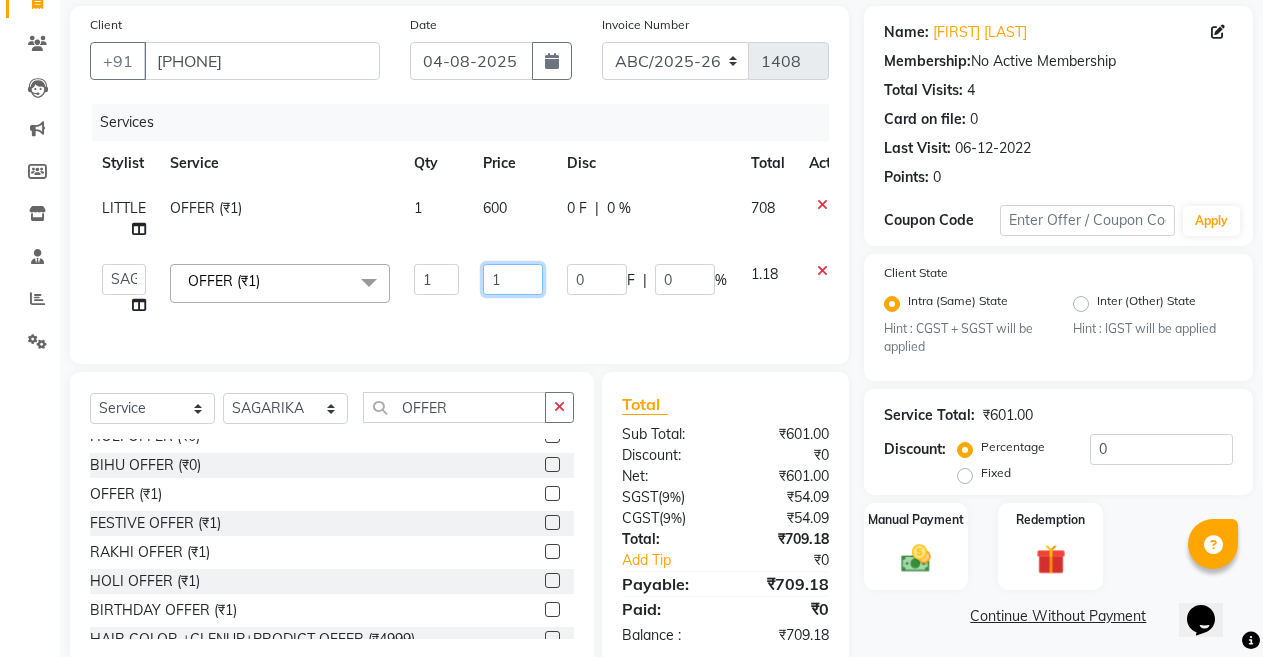 click on "1" 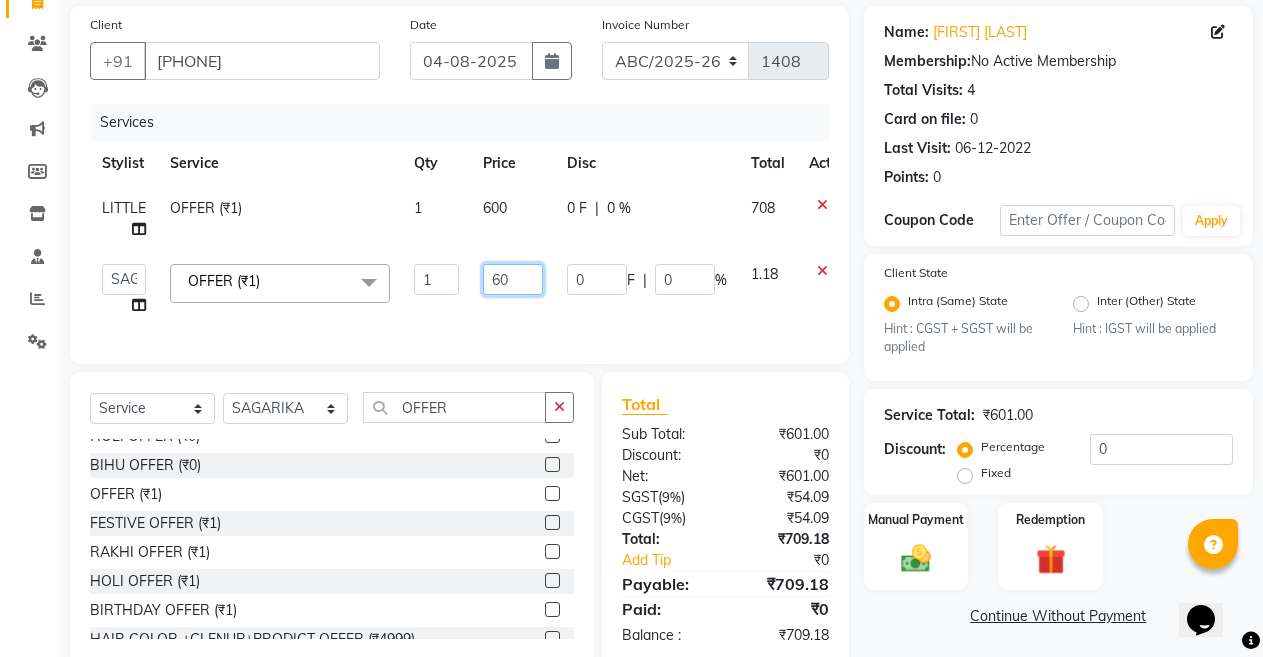 type on "600" 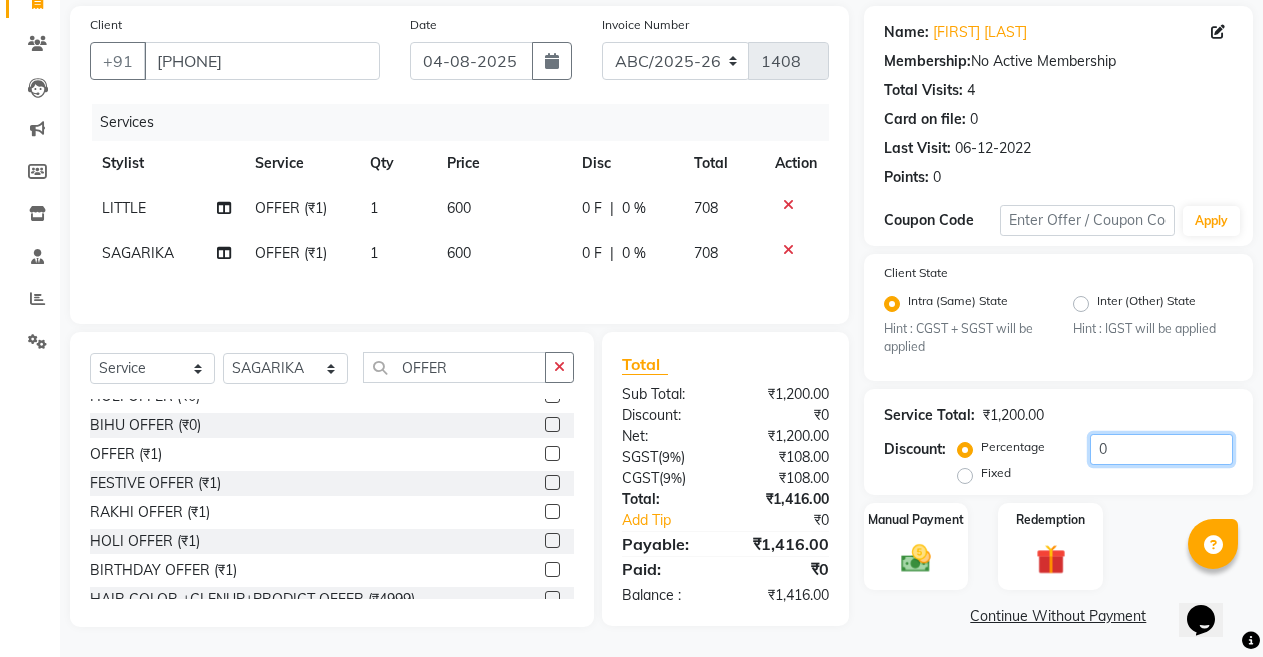 click on "0" 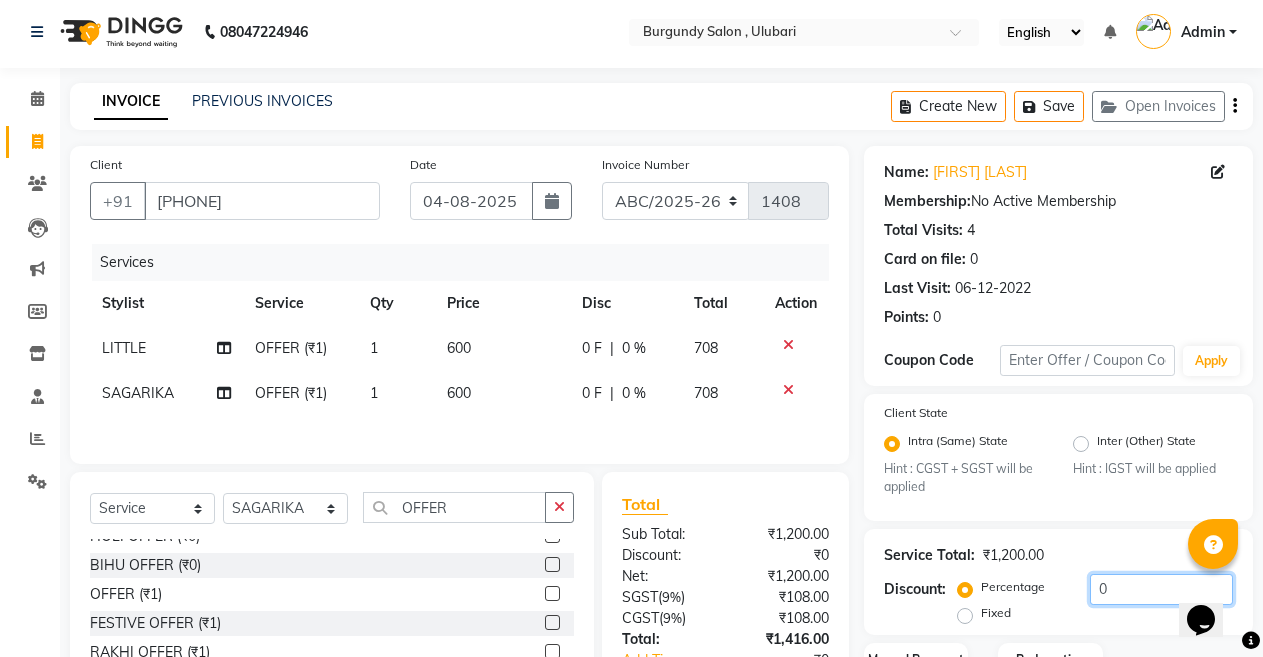 scroll, scrollTop: 0, scrollLeft: 0, axis: both 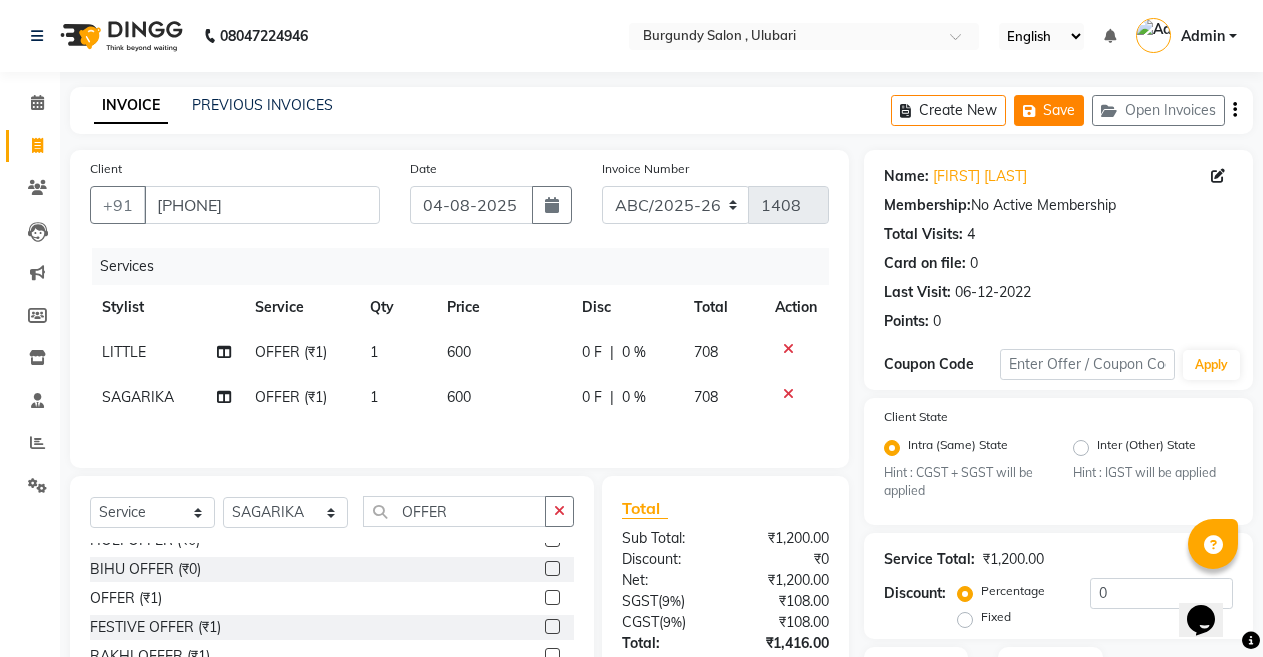 click on "Save" 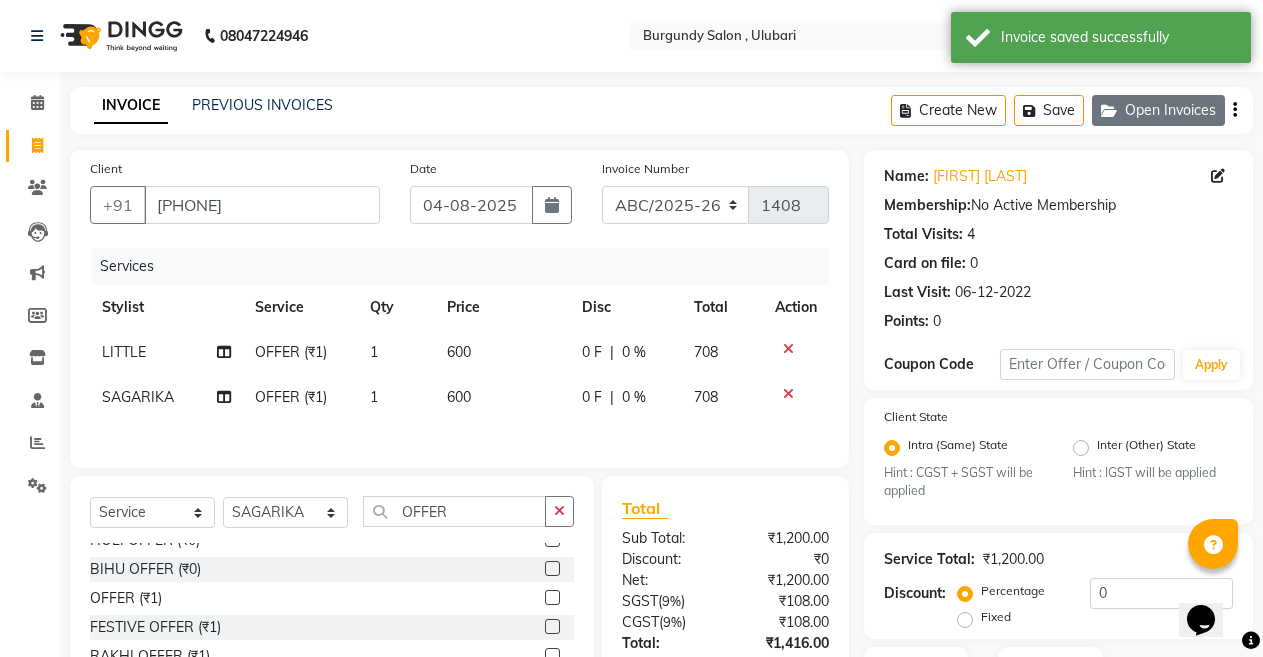click on "Open Invoices" 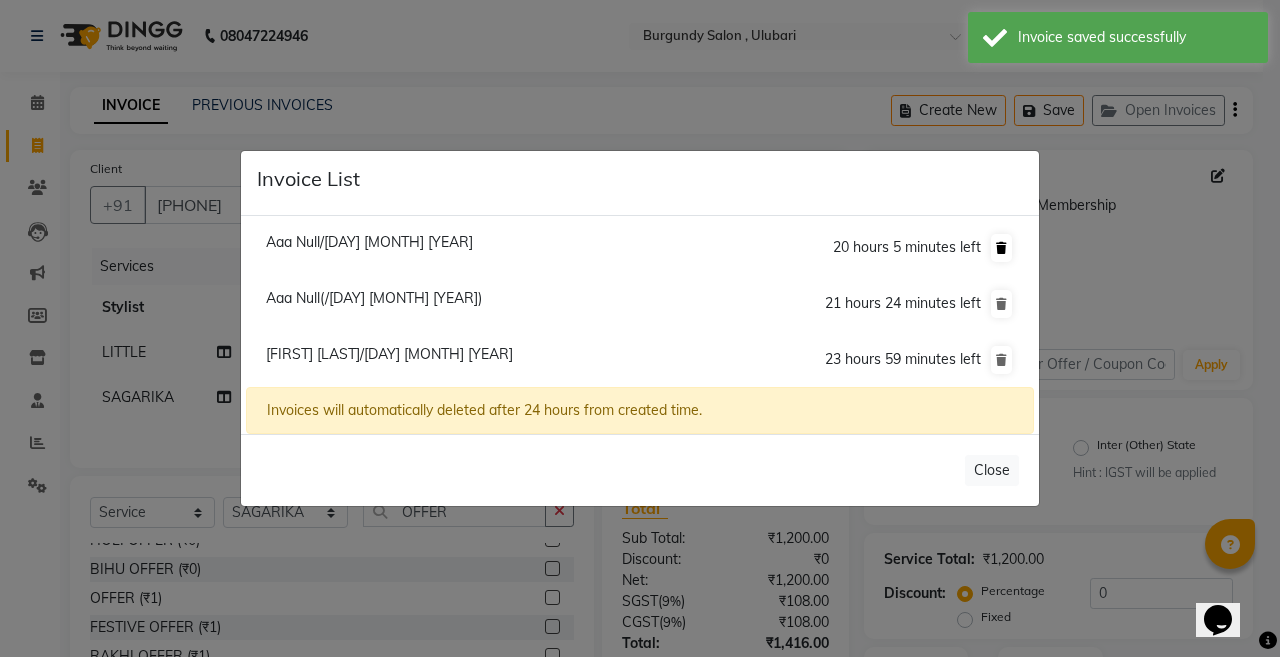 click 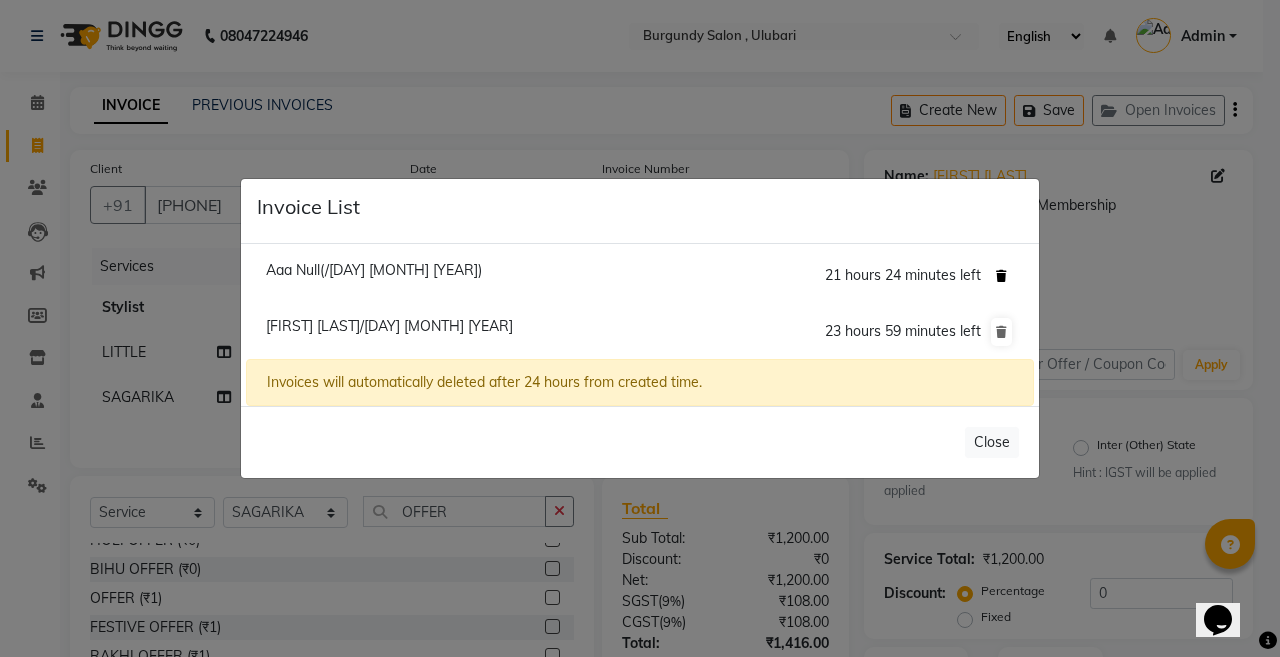 click 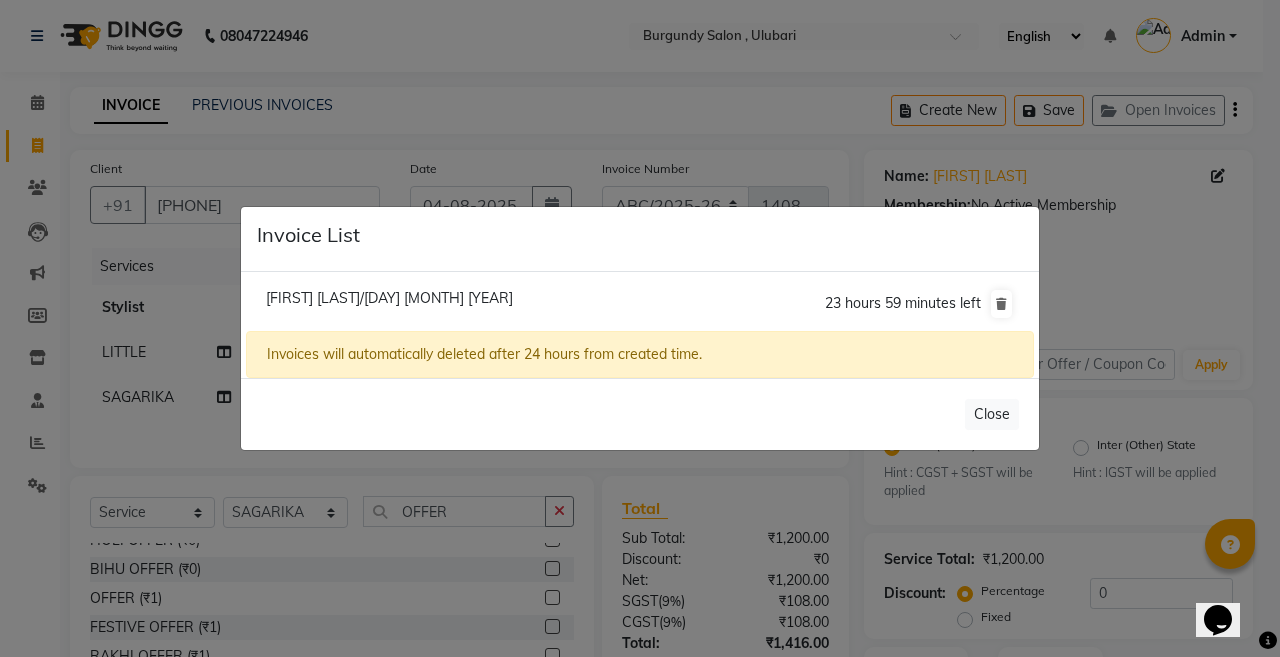 click on "Invoice List  [FIRST] [LAST]/[DAY] [MONTH] [YEAR]  [NUMBER] hours [NUMBER] minutes left  Invoices will automatically deleted after [NUMBER] hours from created time.   Close" 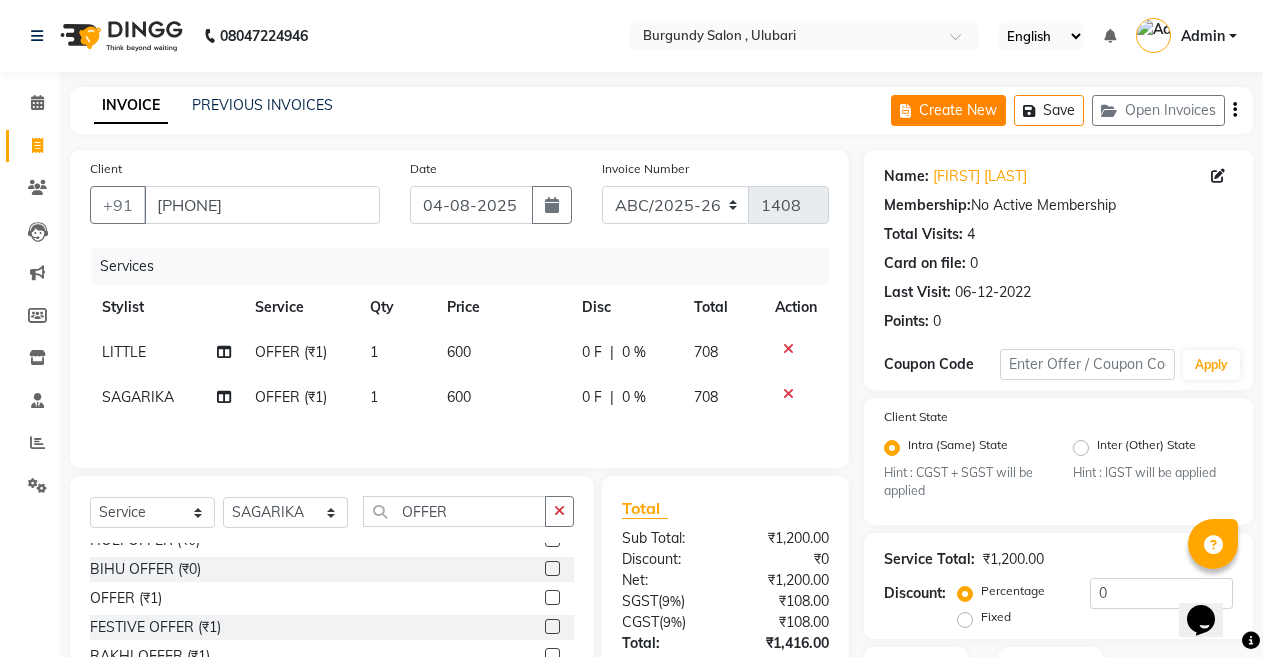 click on "Create New" 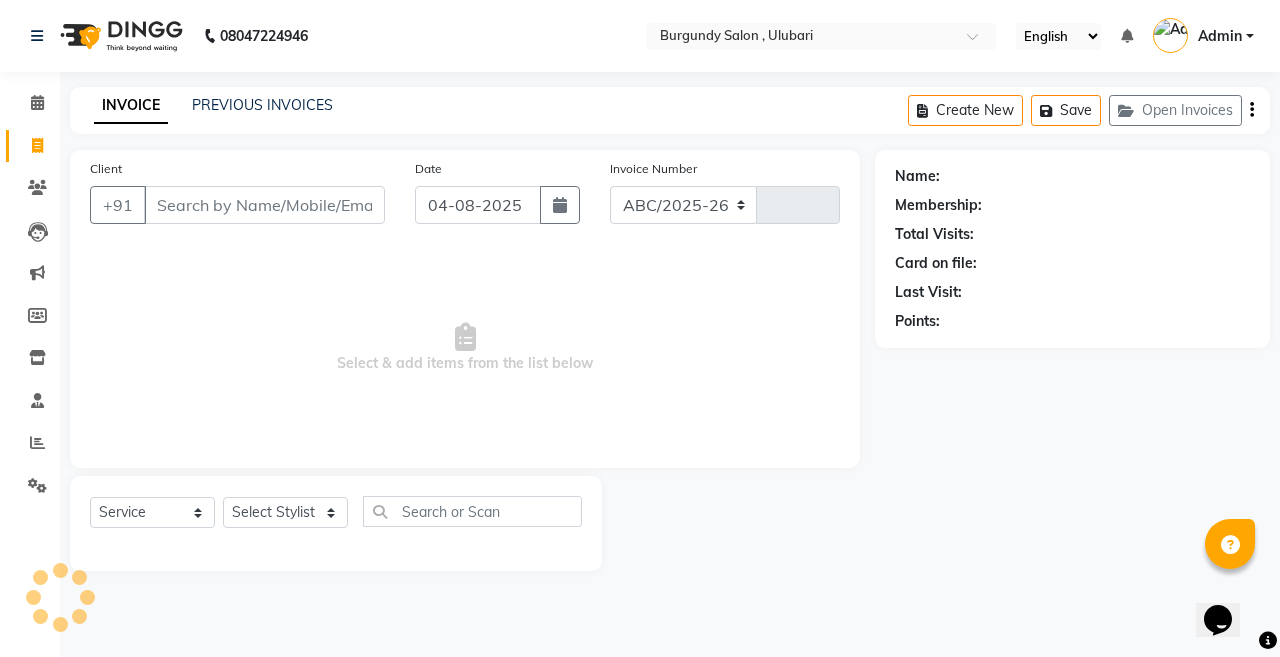 select on "5345" 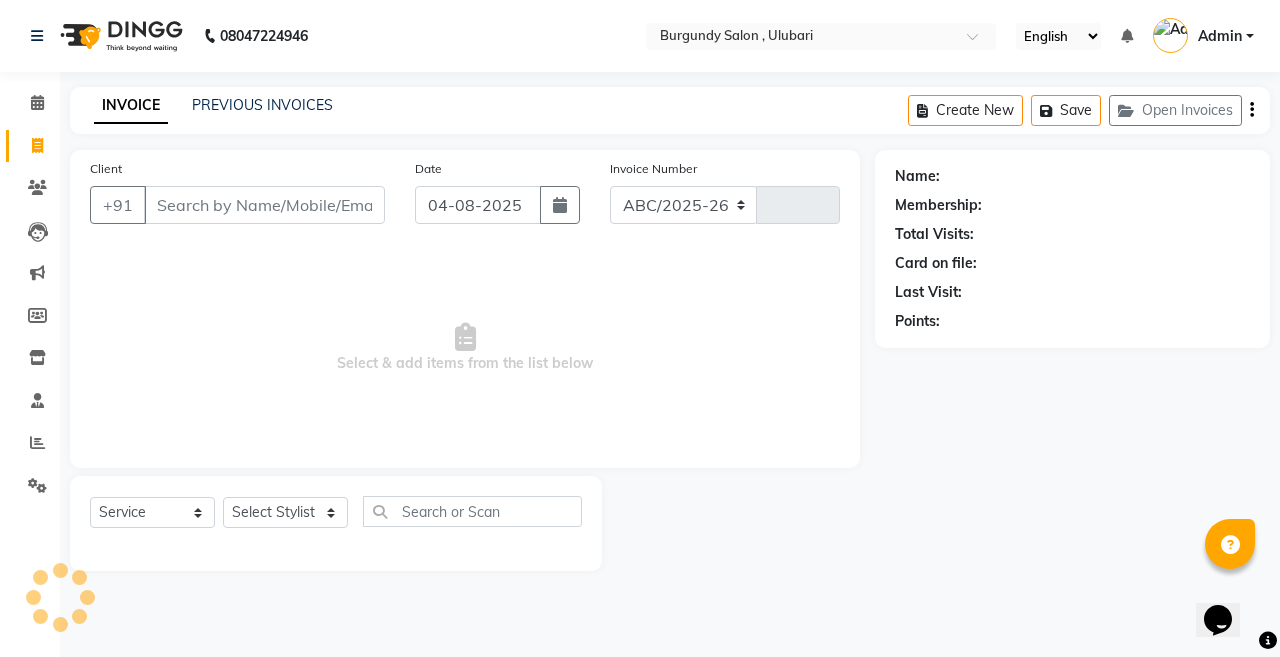 type on "1408" 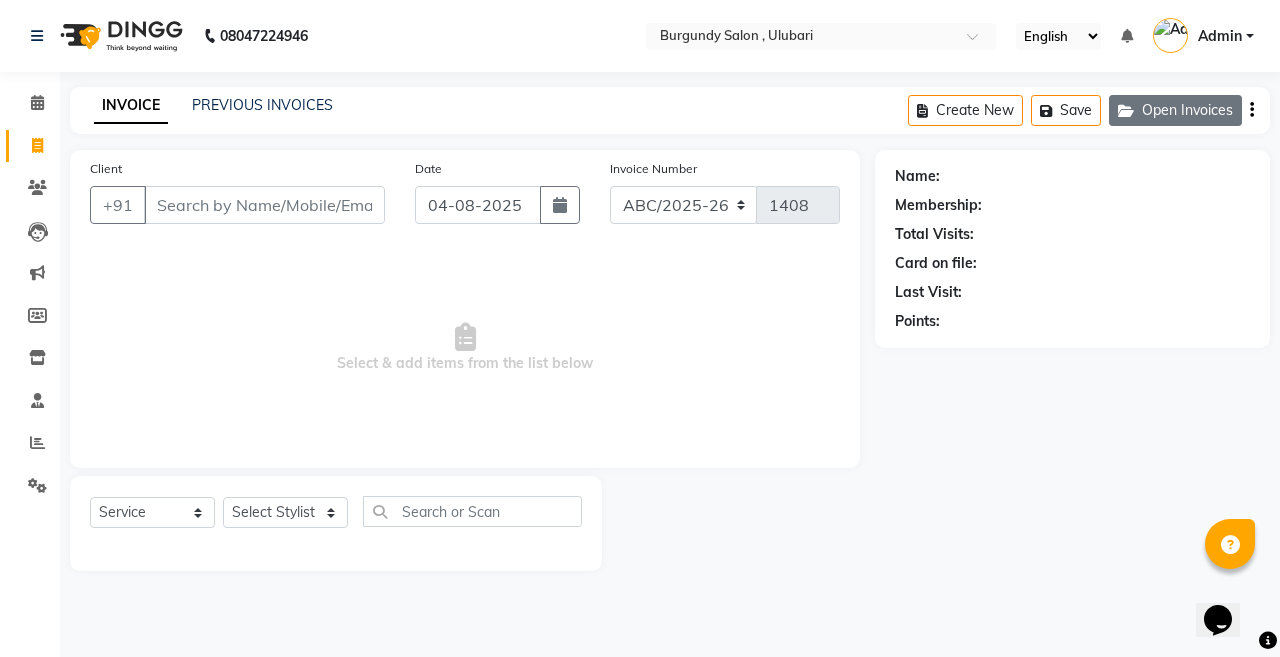 click on "Open Invoices" 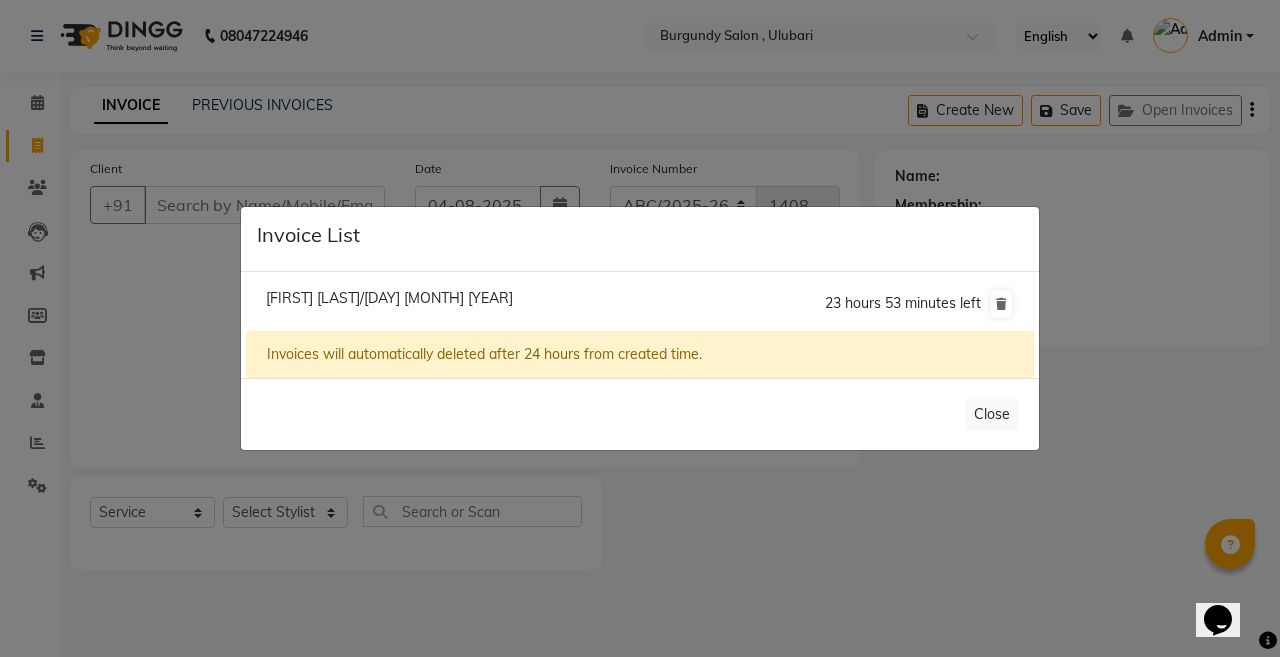 click on "[FIRST] [LAST]/[DAY] [MONTH] [YEAR]" 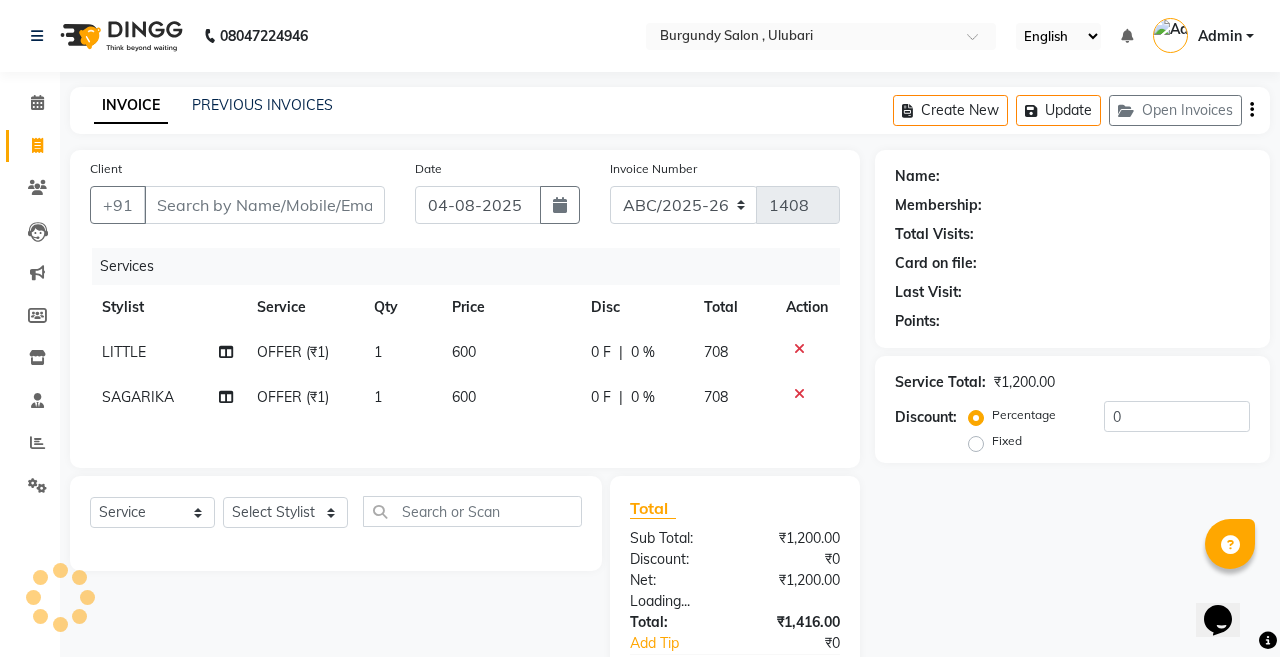type on "[PHONE]" 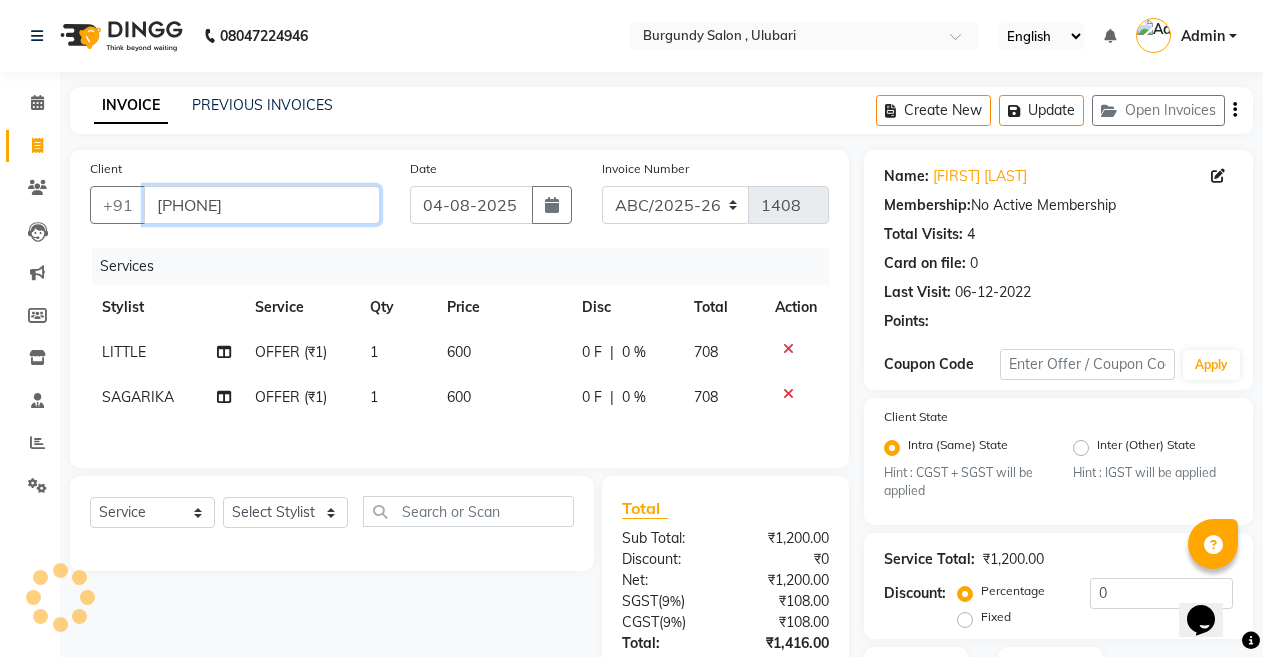 click on "[PHONE]" at bounding box center (262, 205) 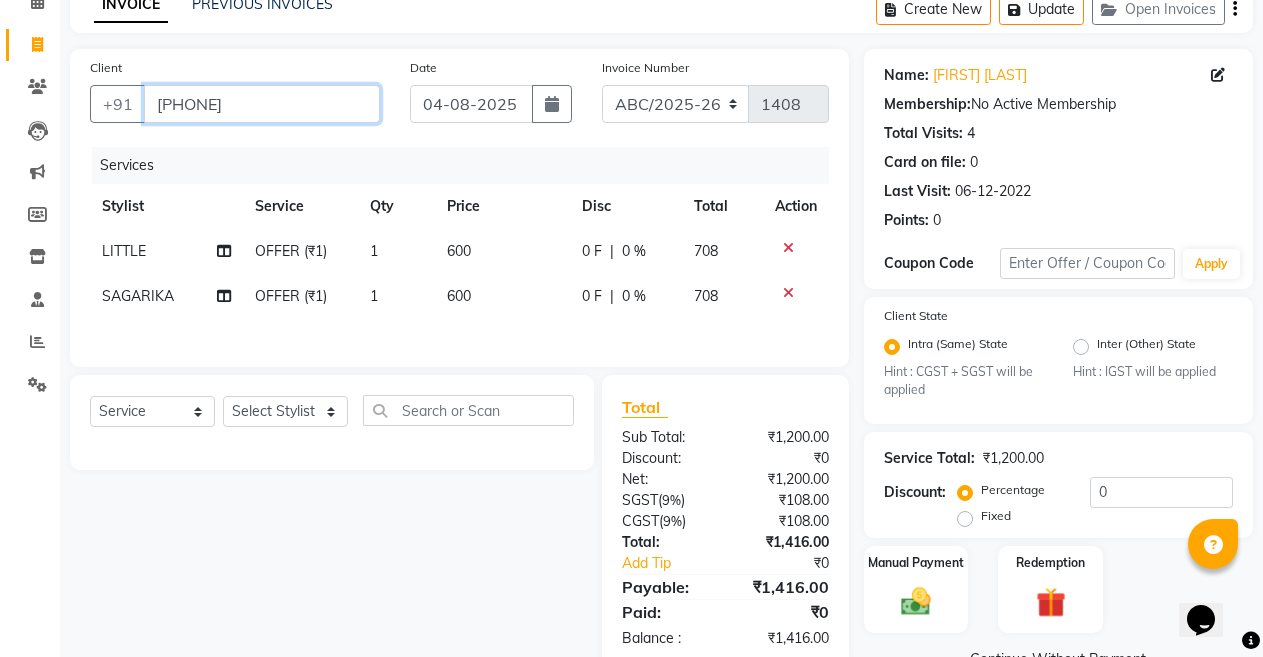 scroll, scrollTop: 148, scrollLeft: 0, axis: vertical 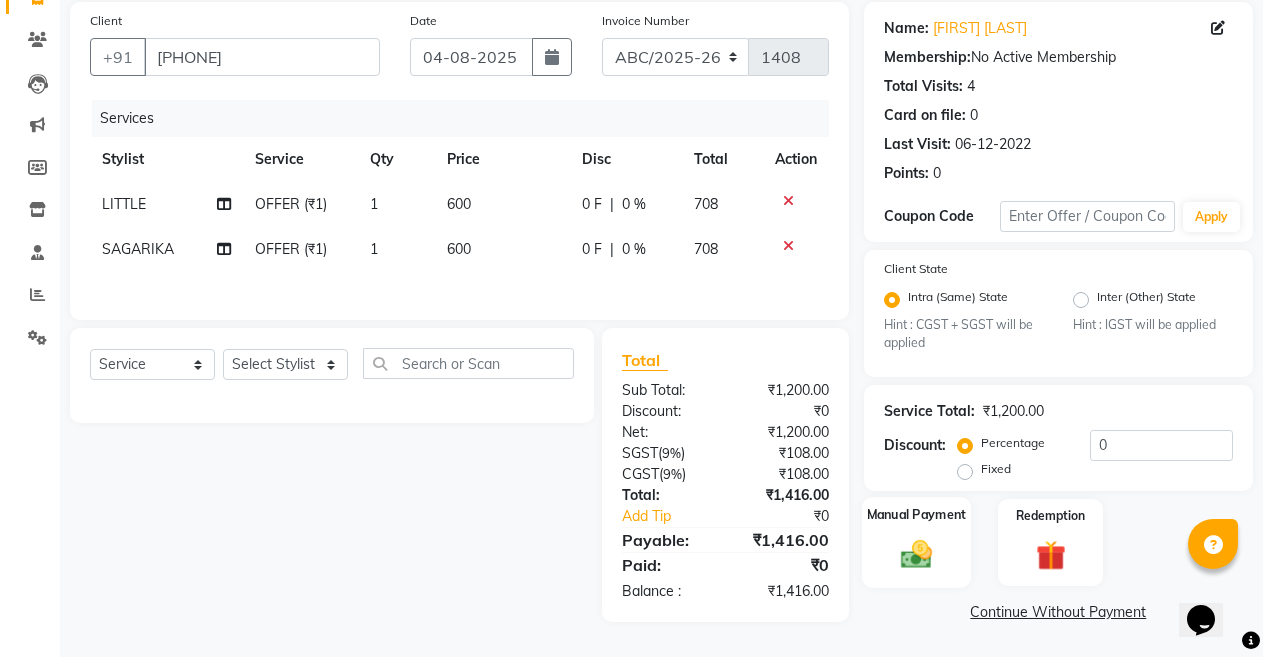 click 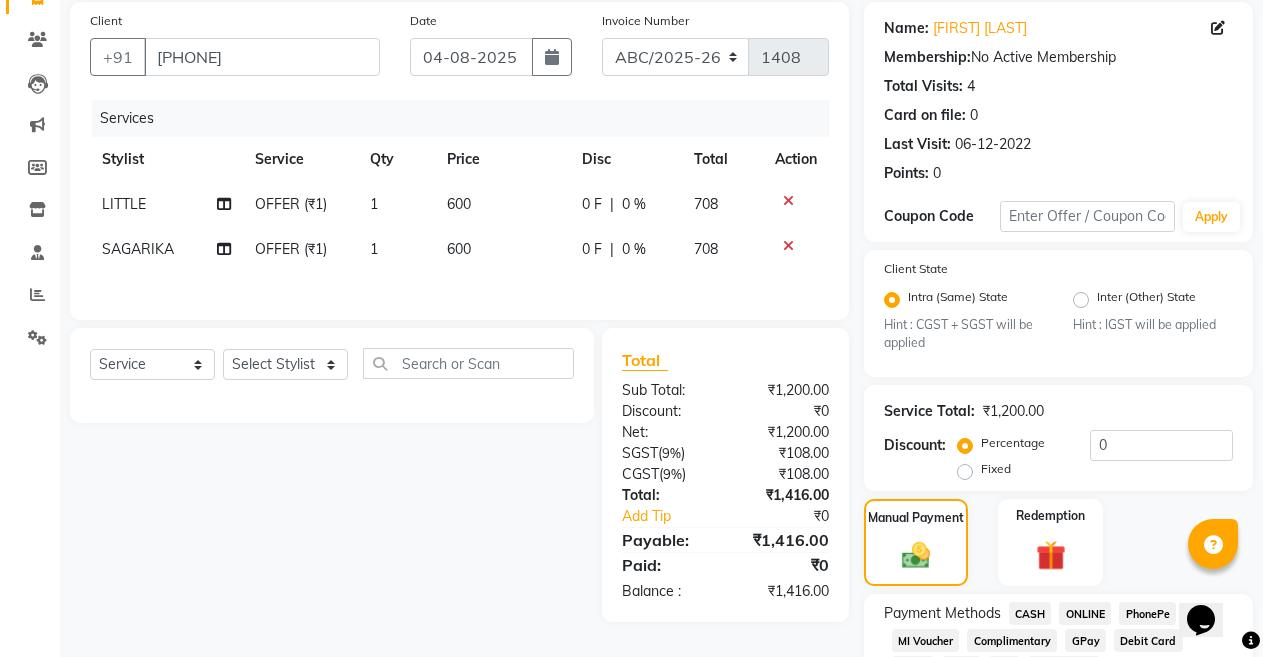 click on "CASH" 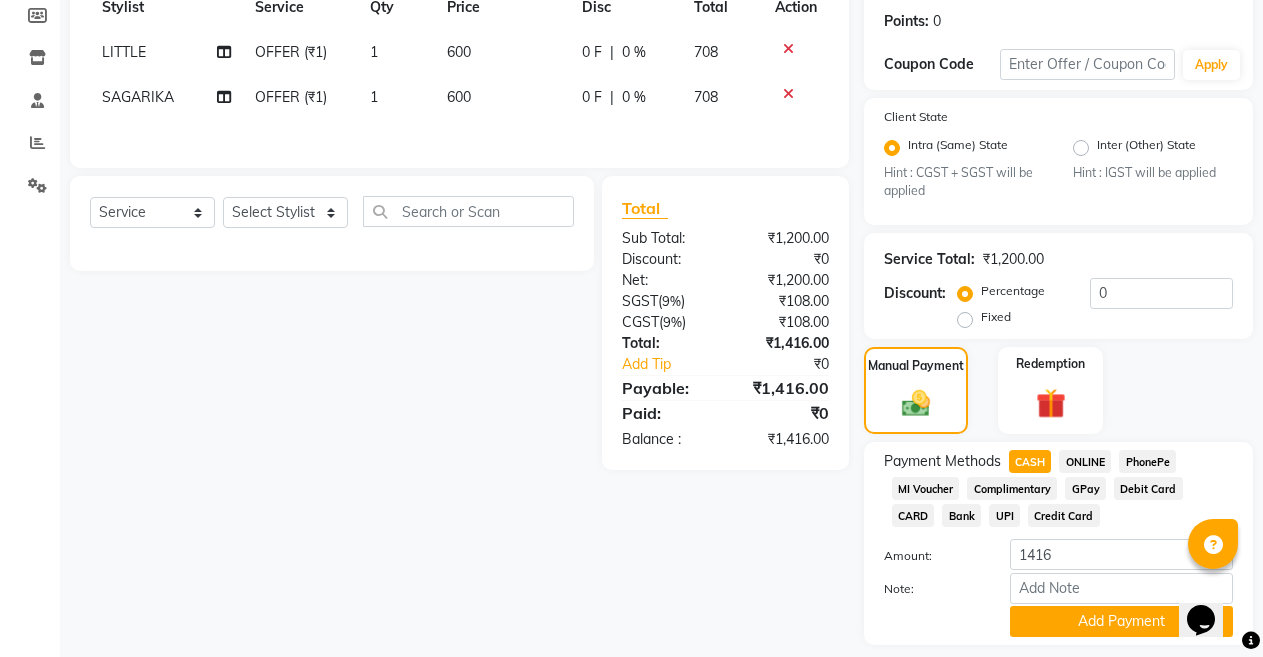 scroll, scrollTop: 359, scrollLeft: 0, axis: vertical 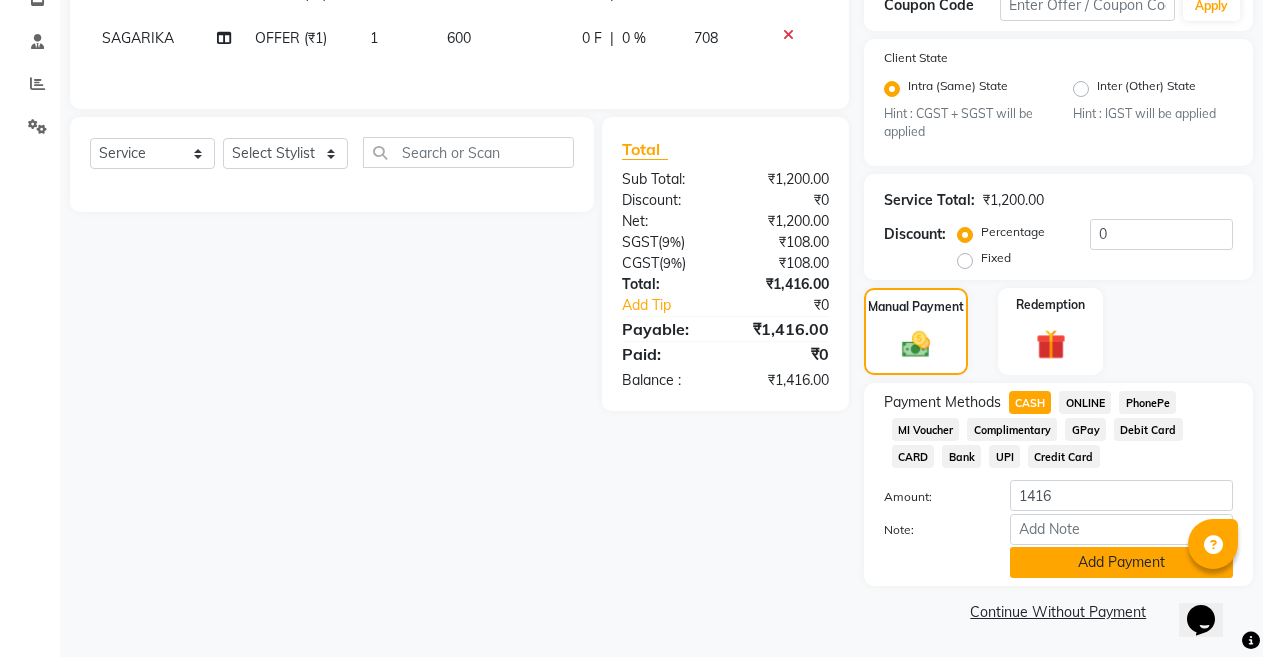 click on "Add Payment" 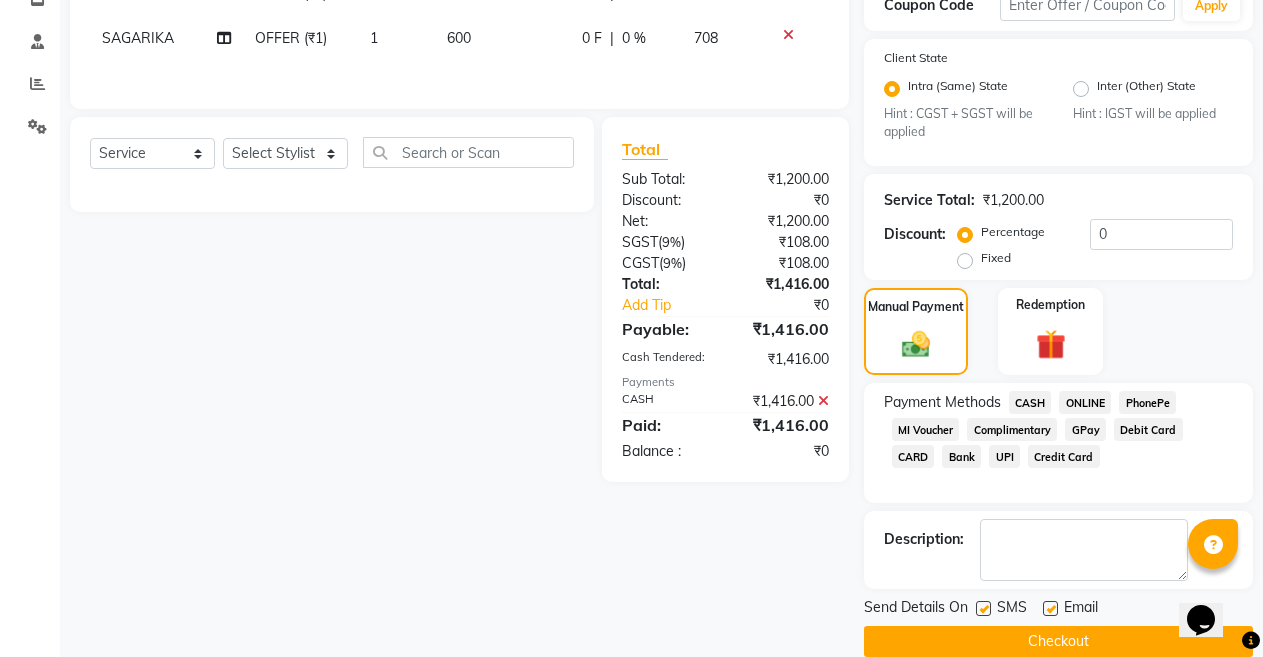 click on "Checkout" 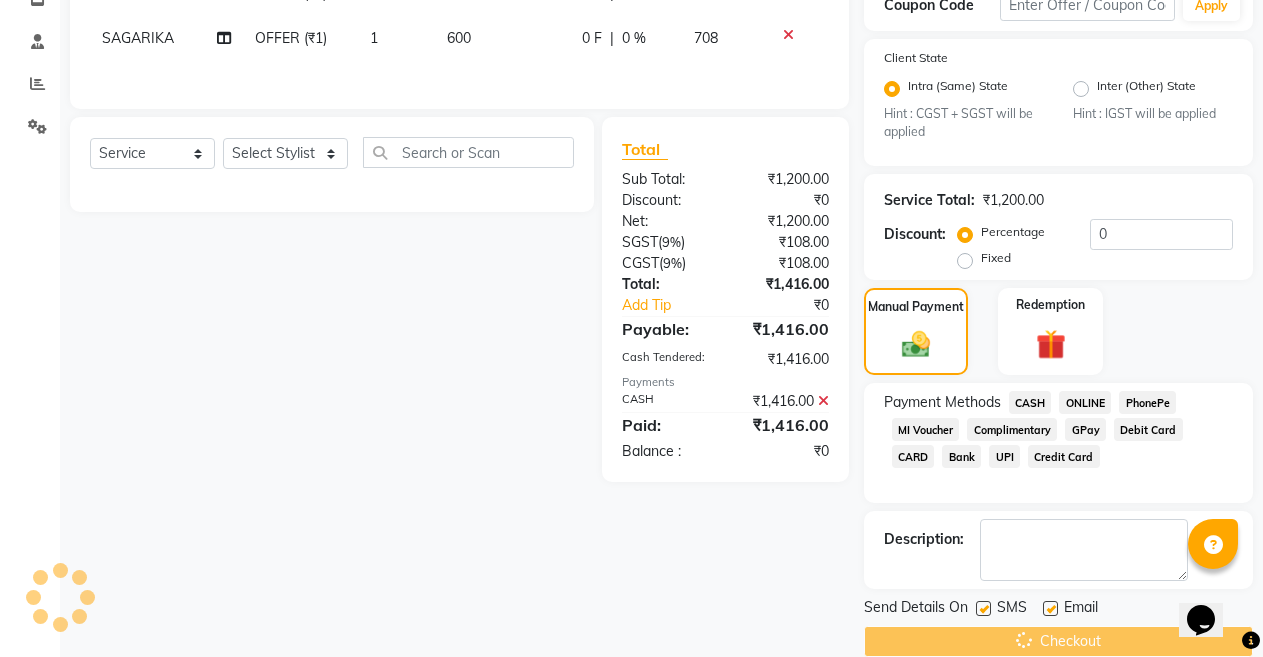 click on "Checkout" 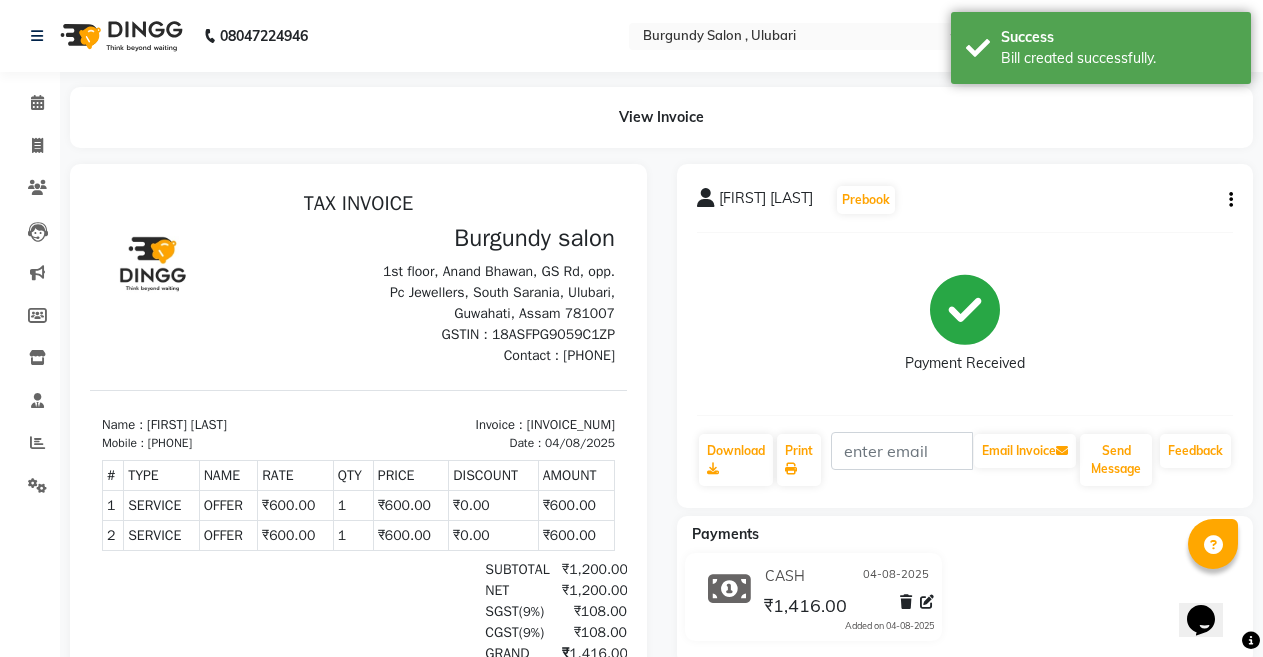 scroll, scrollTop: 0, scrollLeft: 0, axis: both 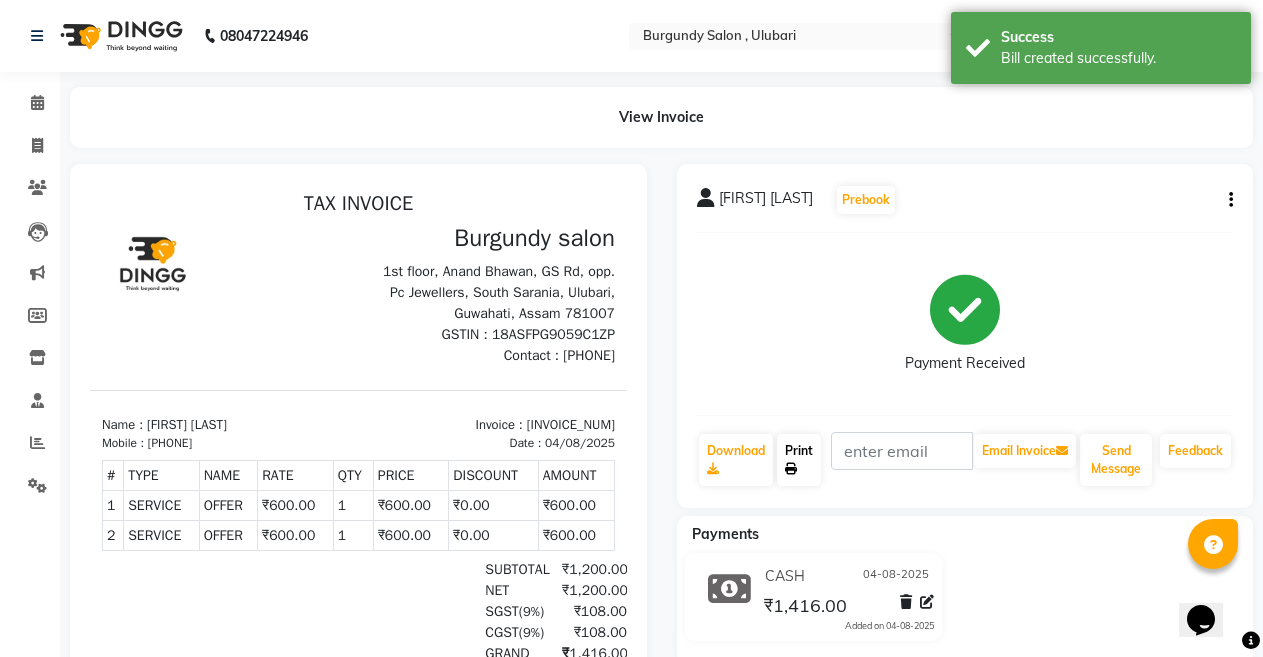 click on "Print" 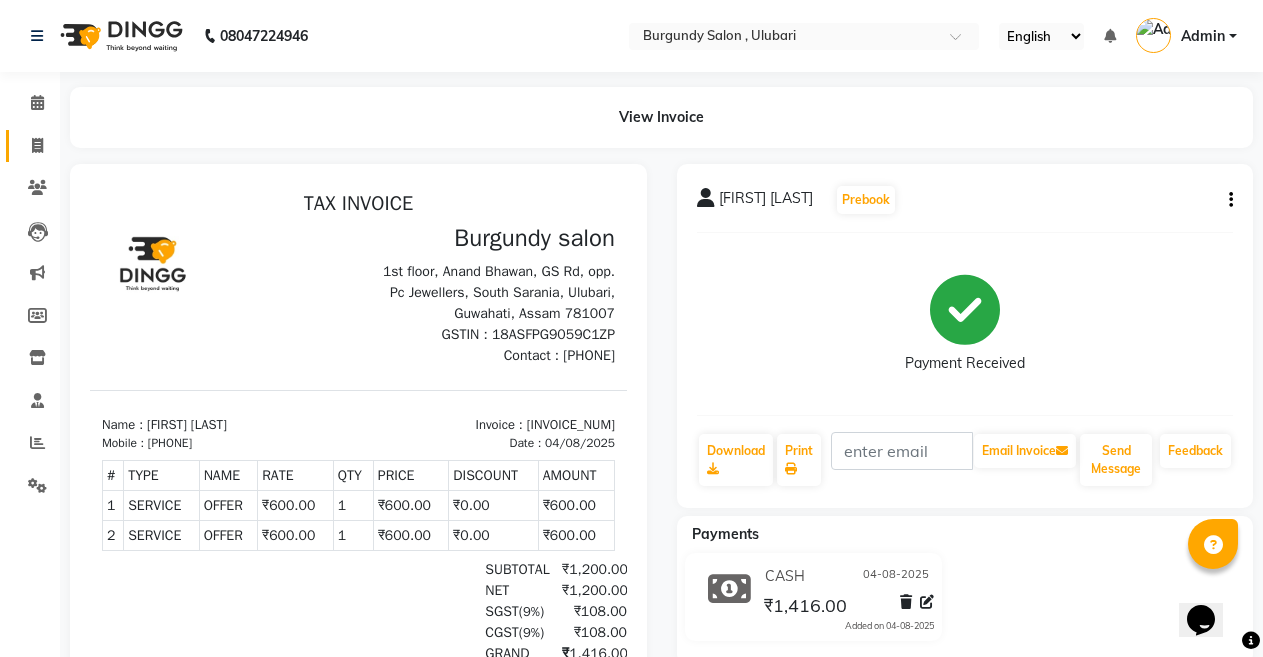 click 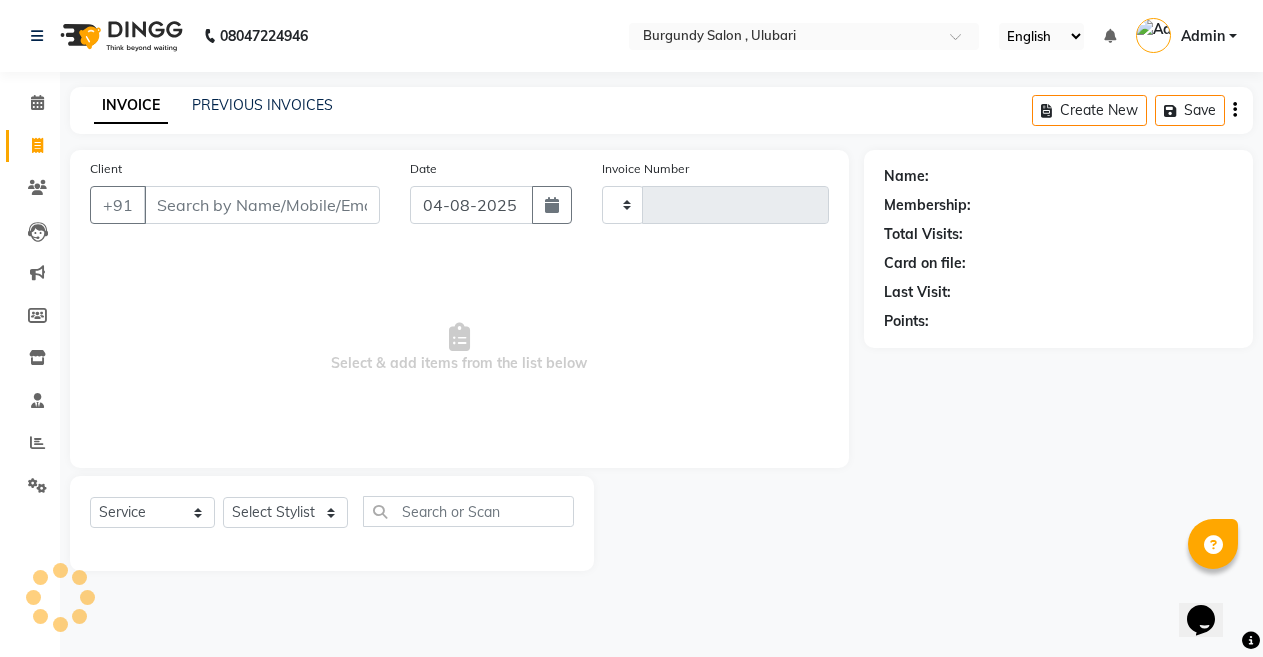 type on "1409" 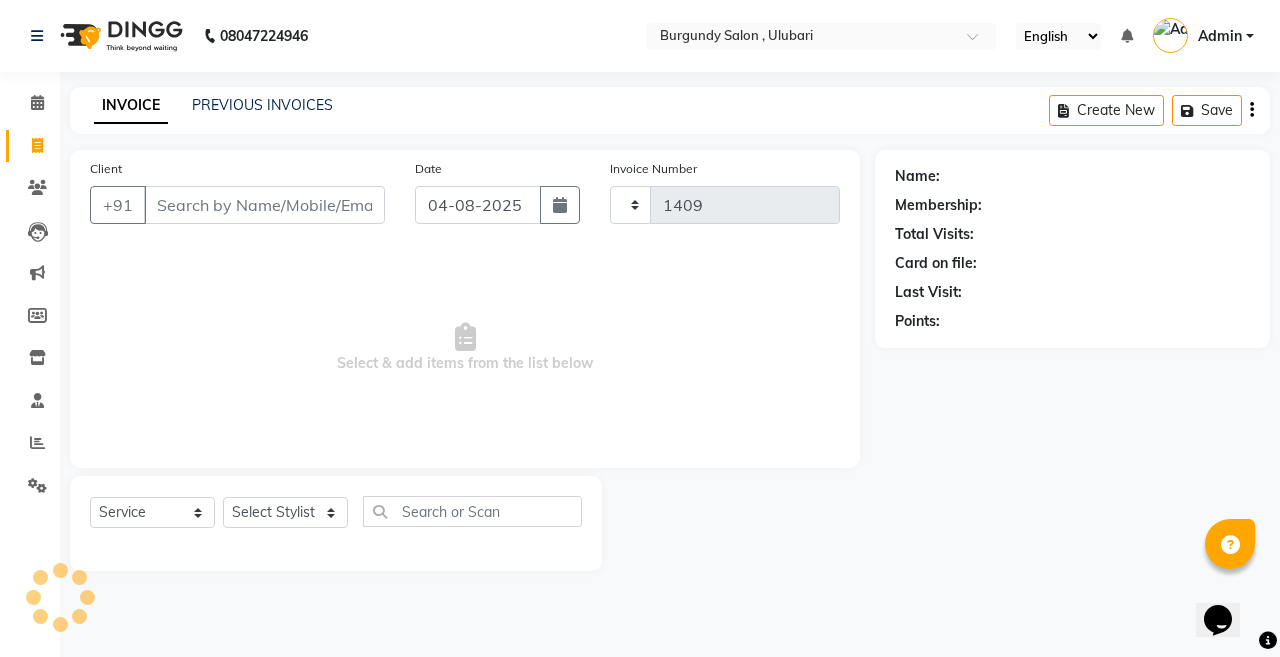 select on "5345" 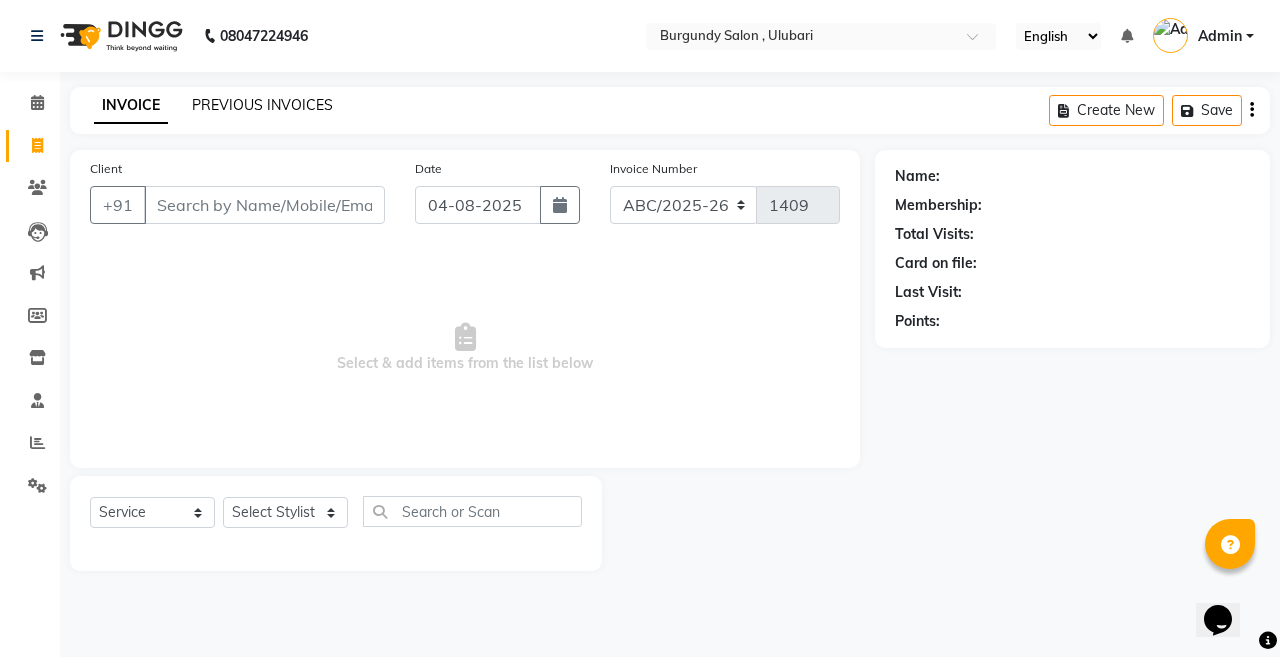 click on "PREVIOUS INVOICES" 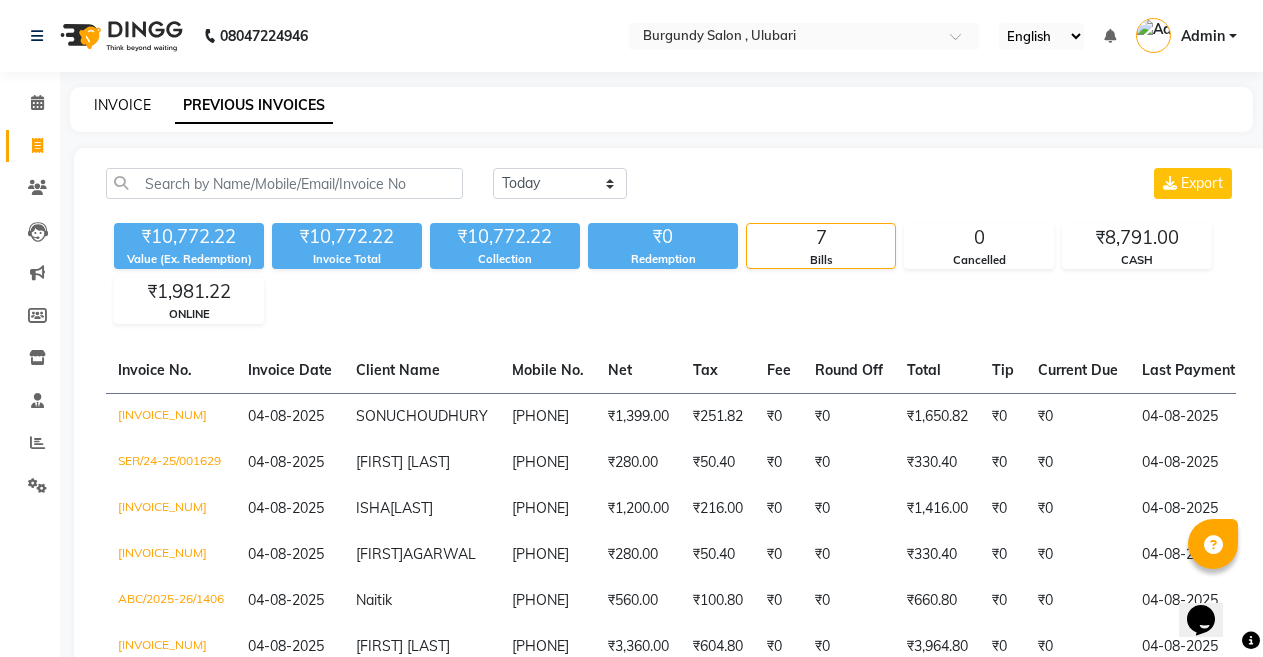 click on "INVOICE" 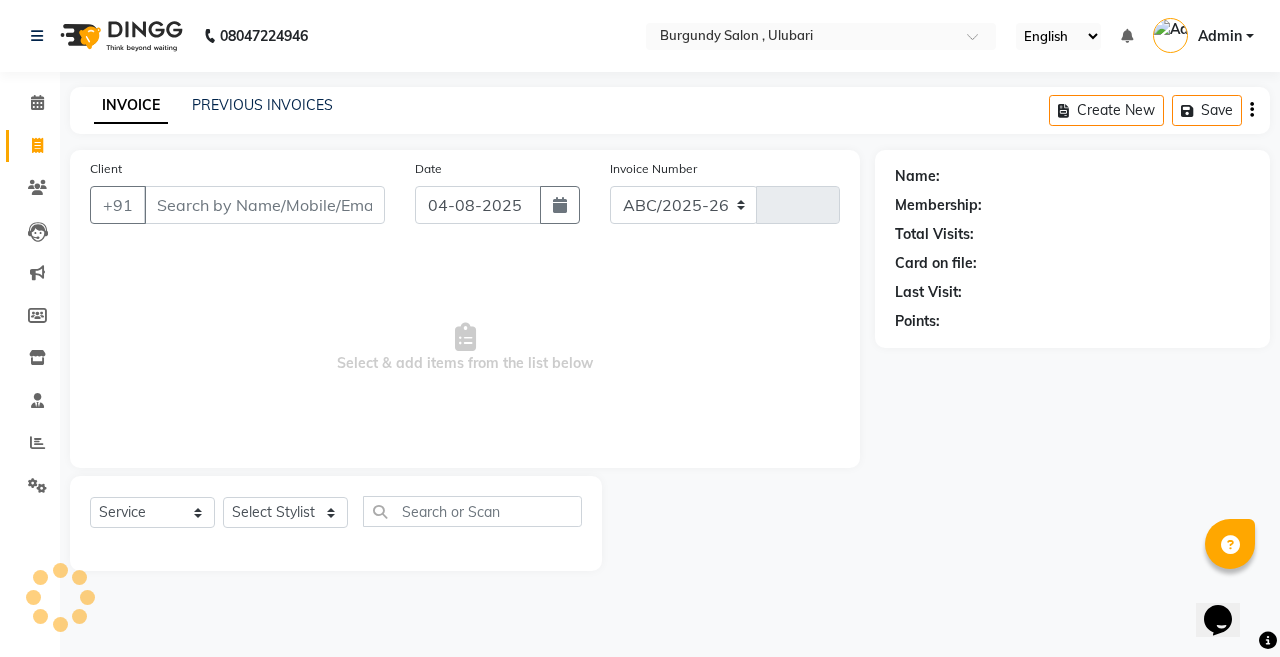select on "5345" 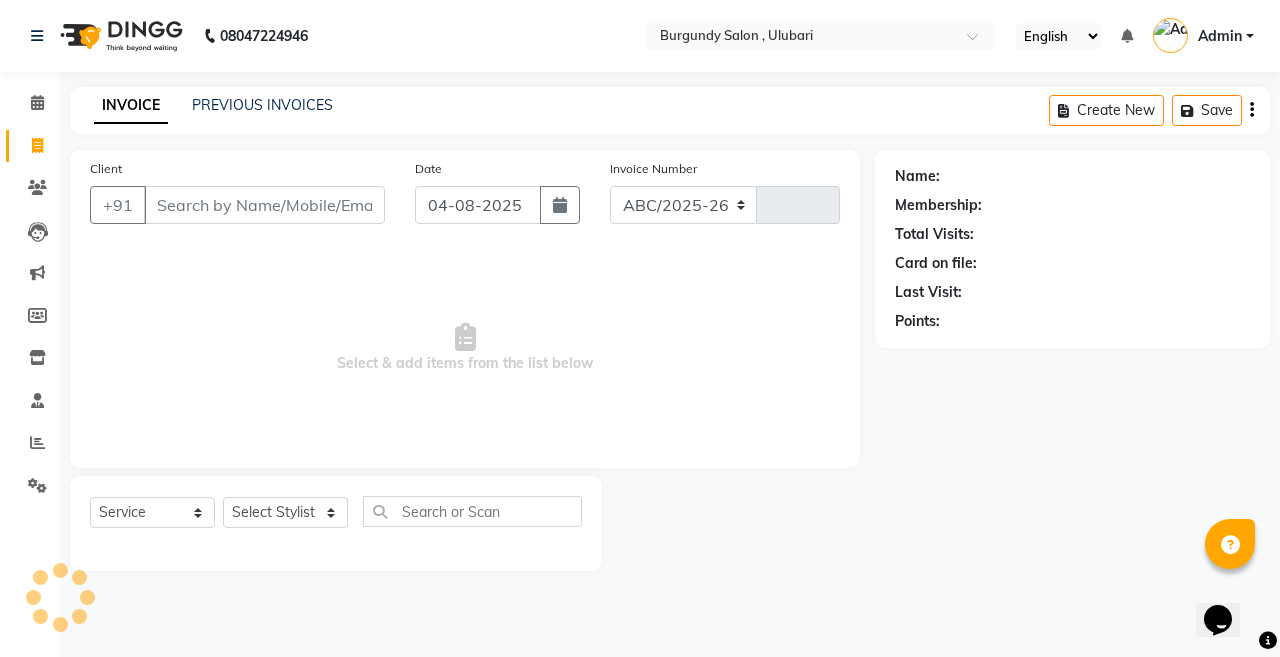 type on "1409" 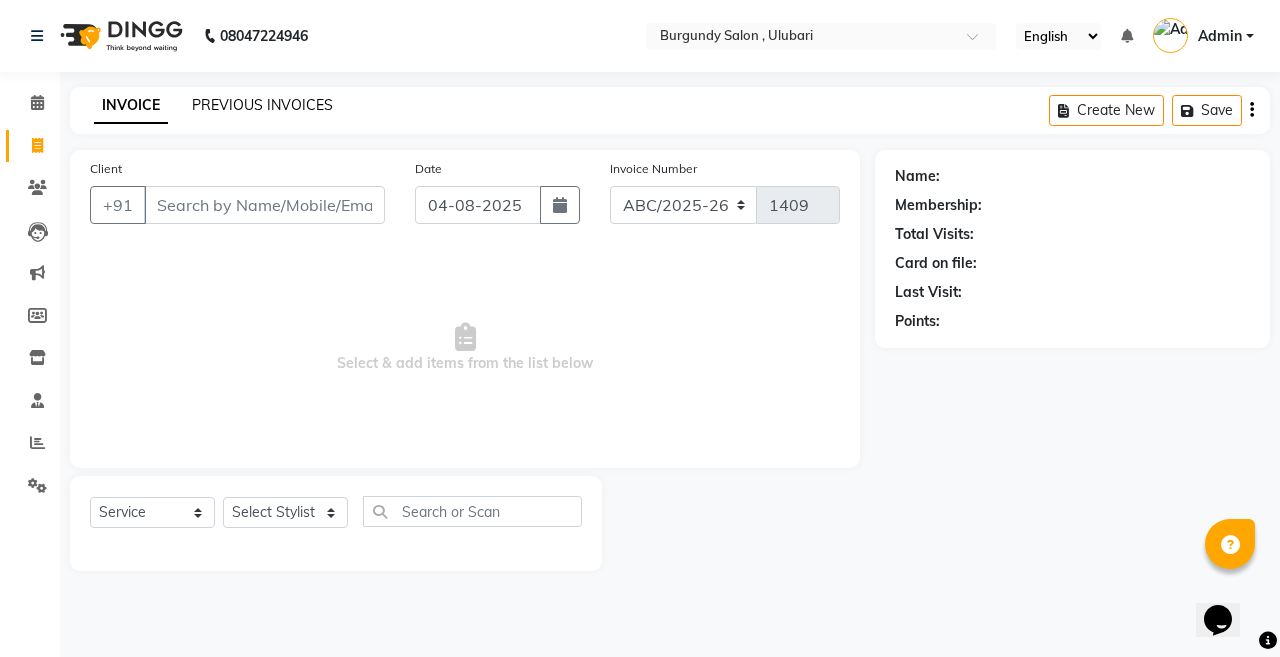 click on "PREVIOUS INVOICES" 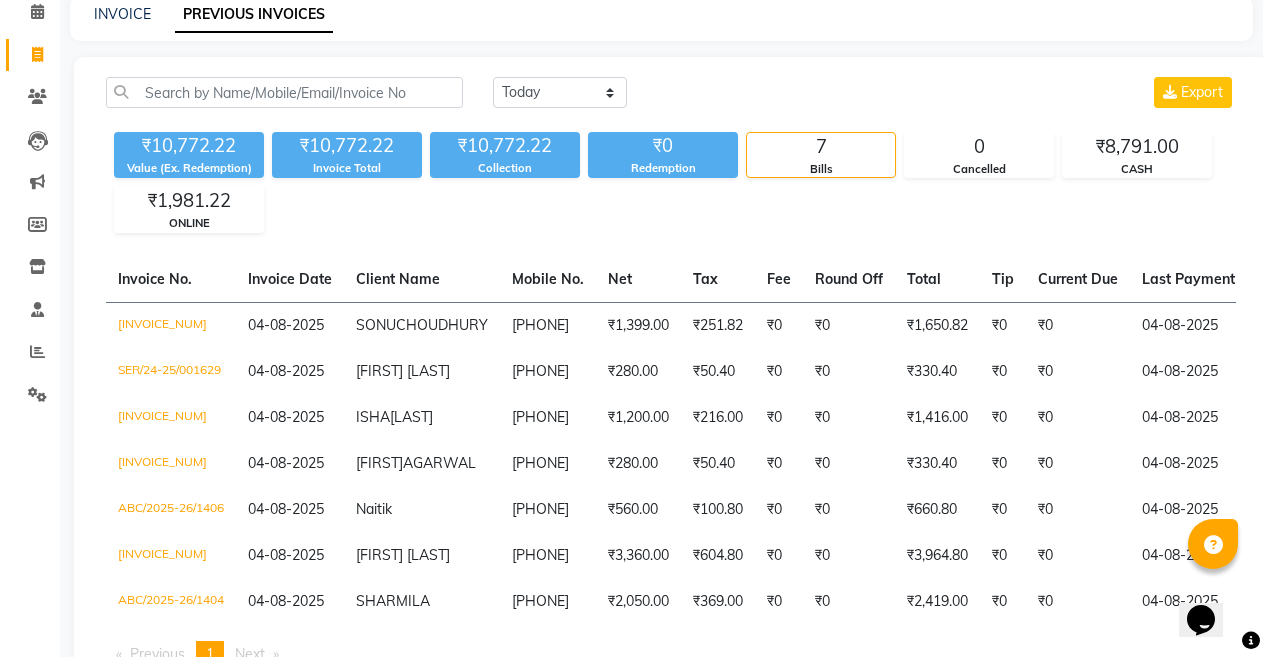 scroll, scrollTop: 97, scrollLeft: 0, axis: vertical 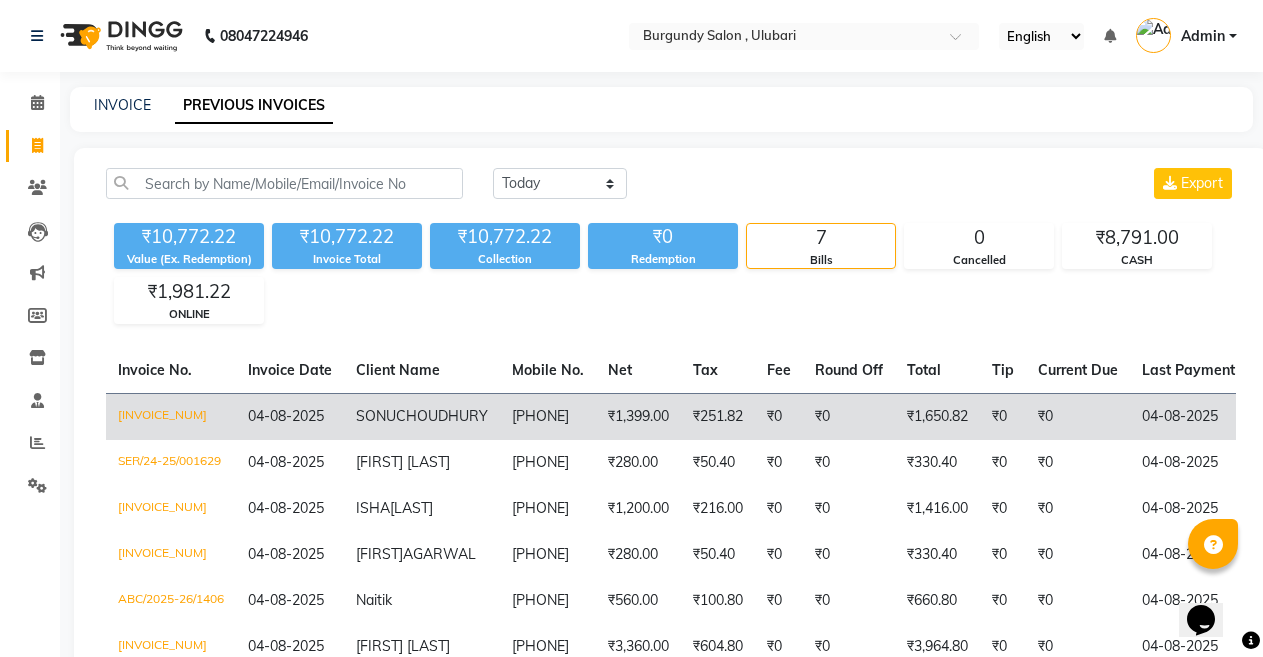 click on "04-08-2025" 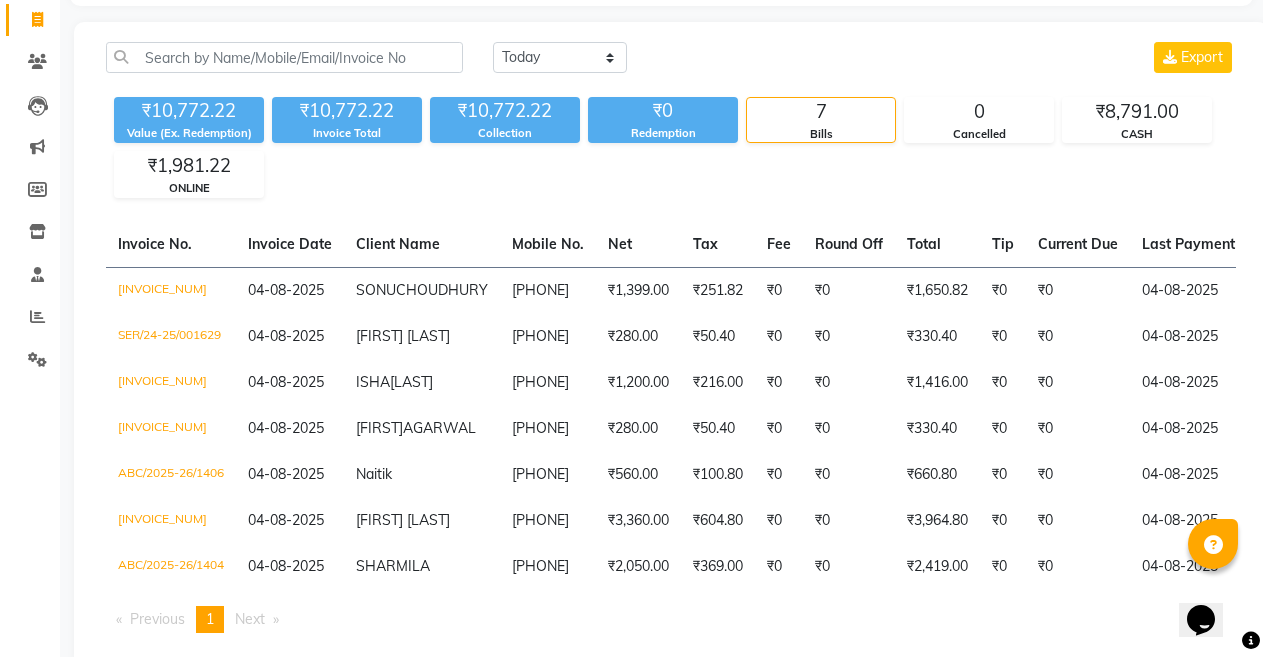 scroll, scrollTop: 130, scrollLeft: 0, axis: vertical 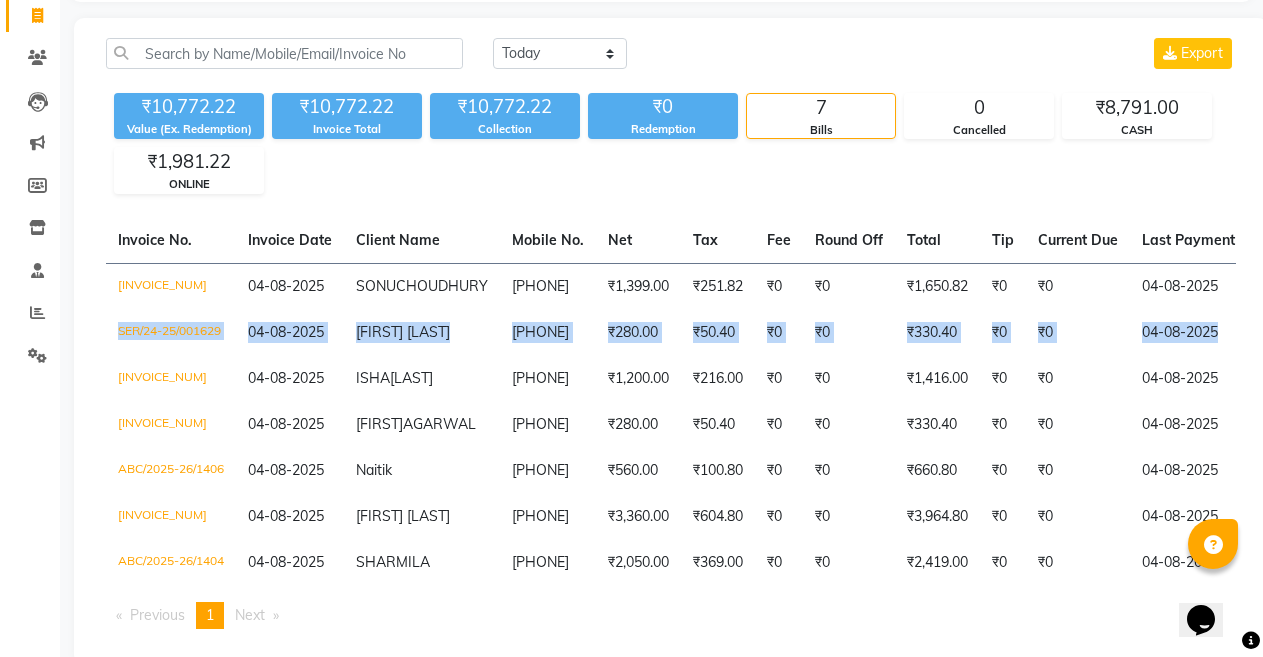 drag, startPoint x: 1248, startPoint y: 316, endPoint x: 1252, endPoint y: 354, distance: 38.209946 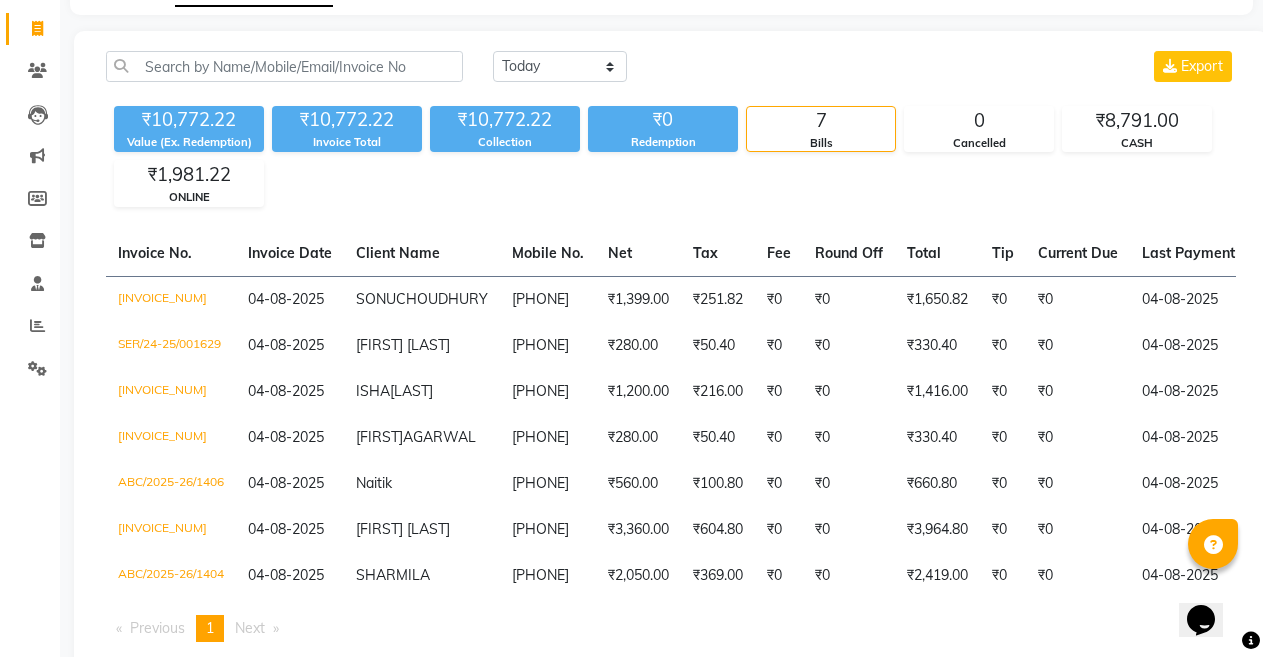 scroll, scrollTop: 113, scrollLeft: 0, axis: vertical 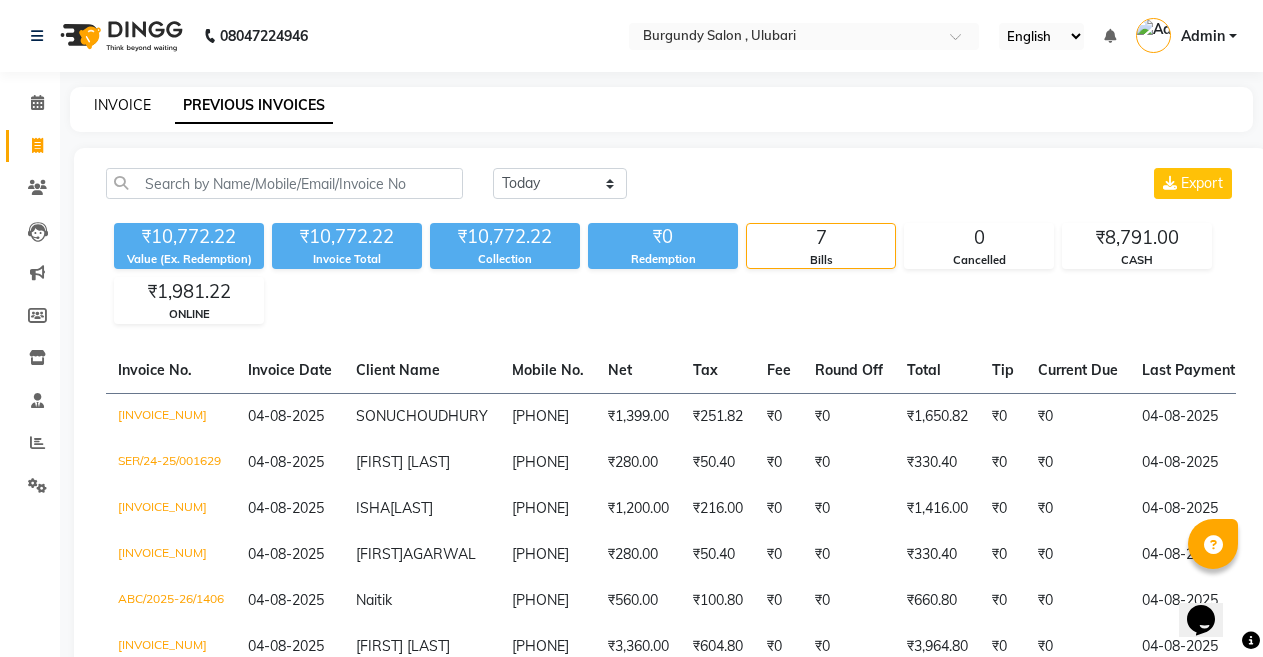 click on "INVOICE" 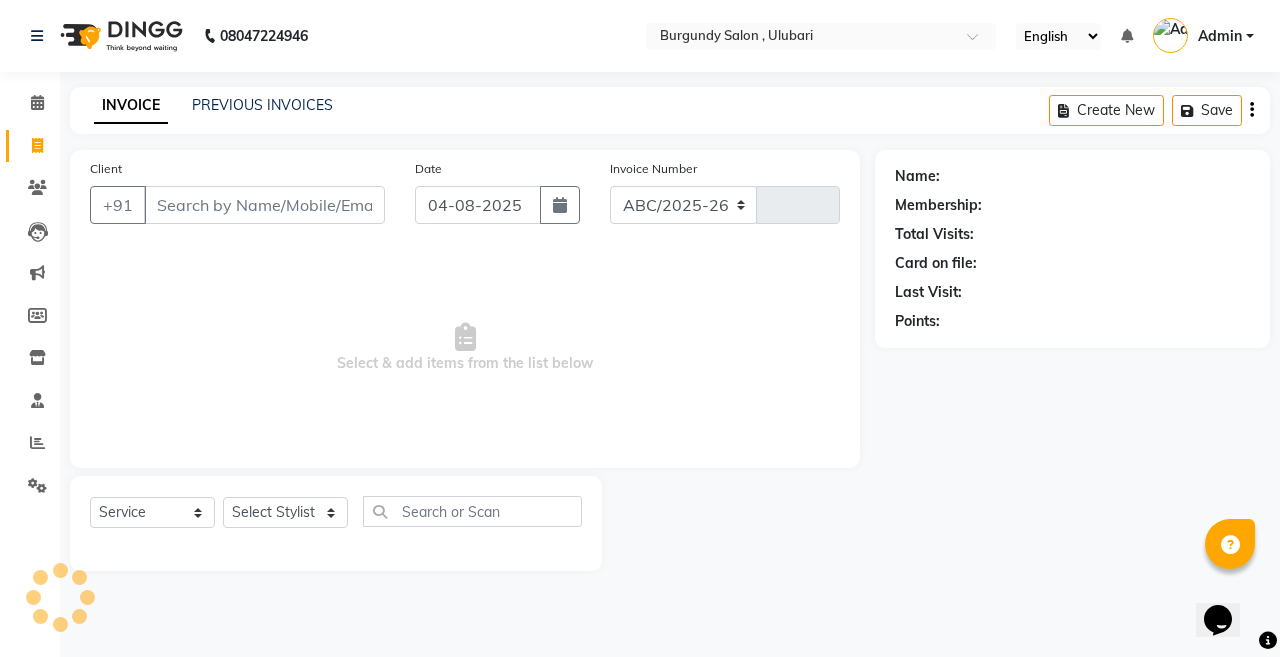 select on "5345" 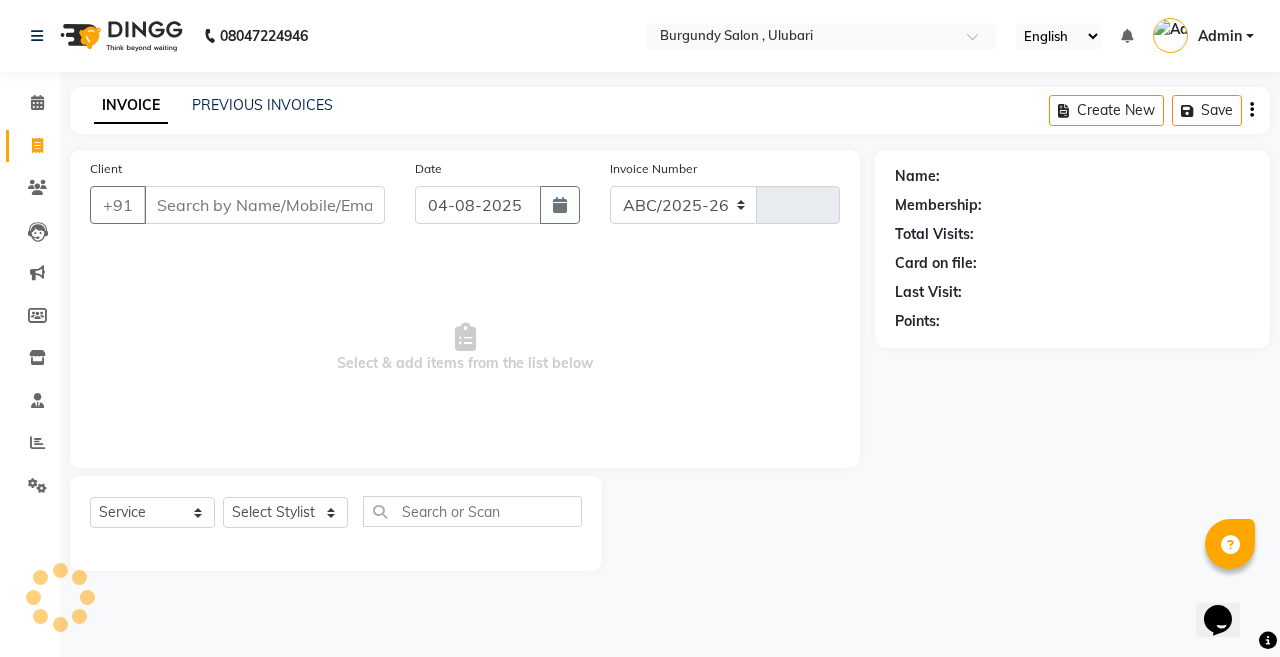 type on "1409" 